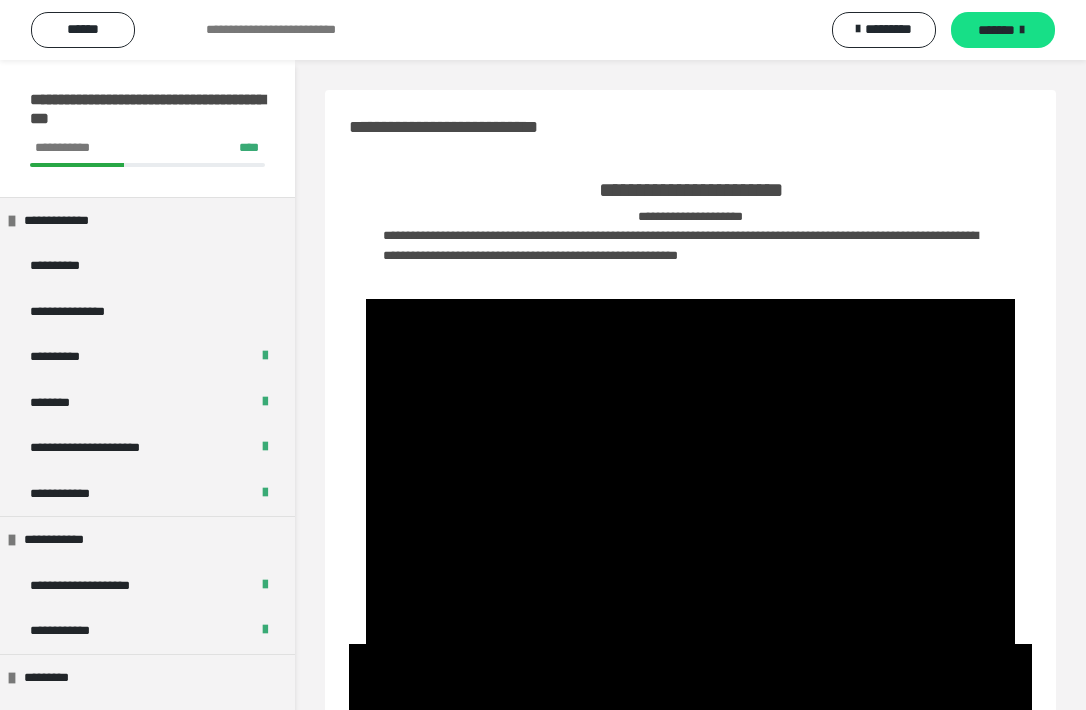 scroll, scrollTop: 351, scrollLeft: 0, axis: vertical 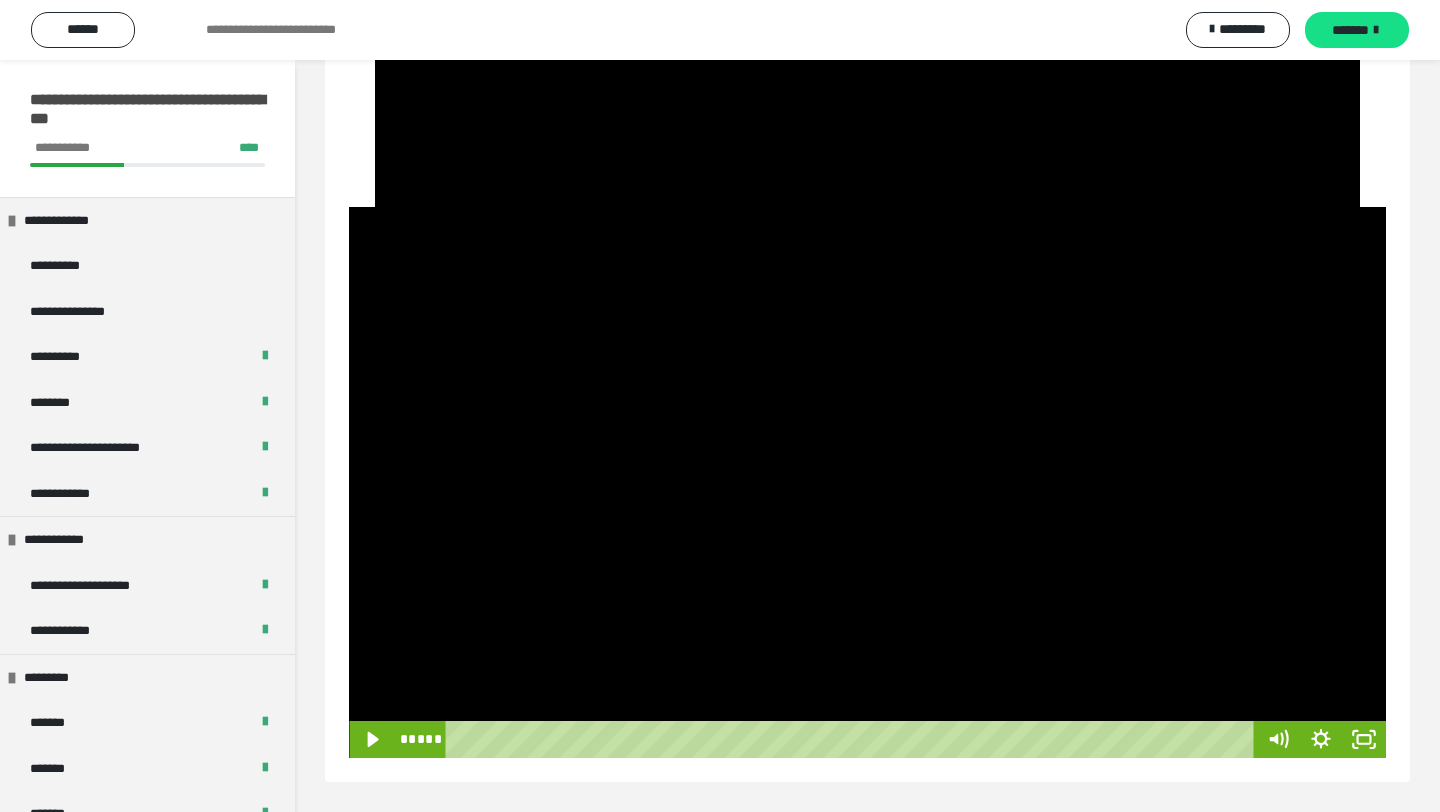click at bounding box center [867, 482] 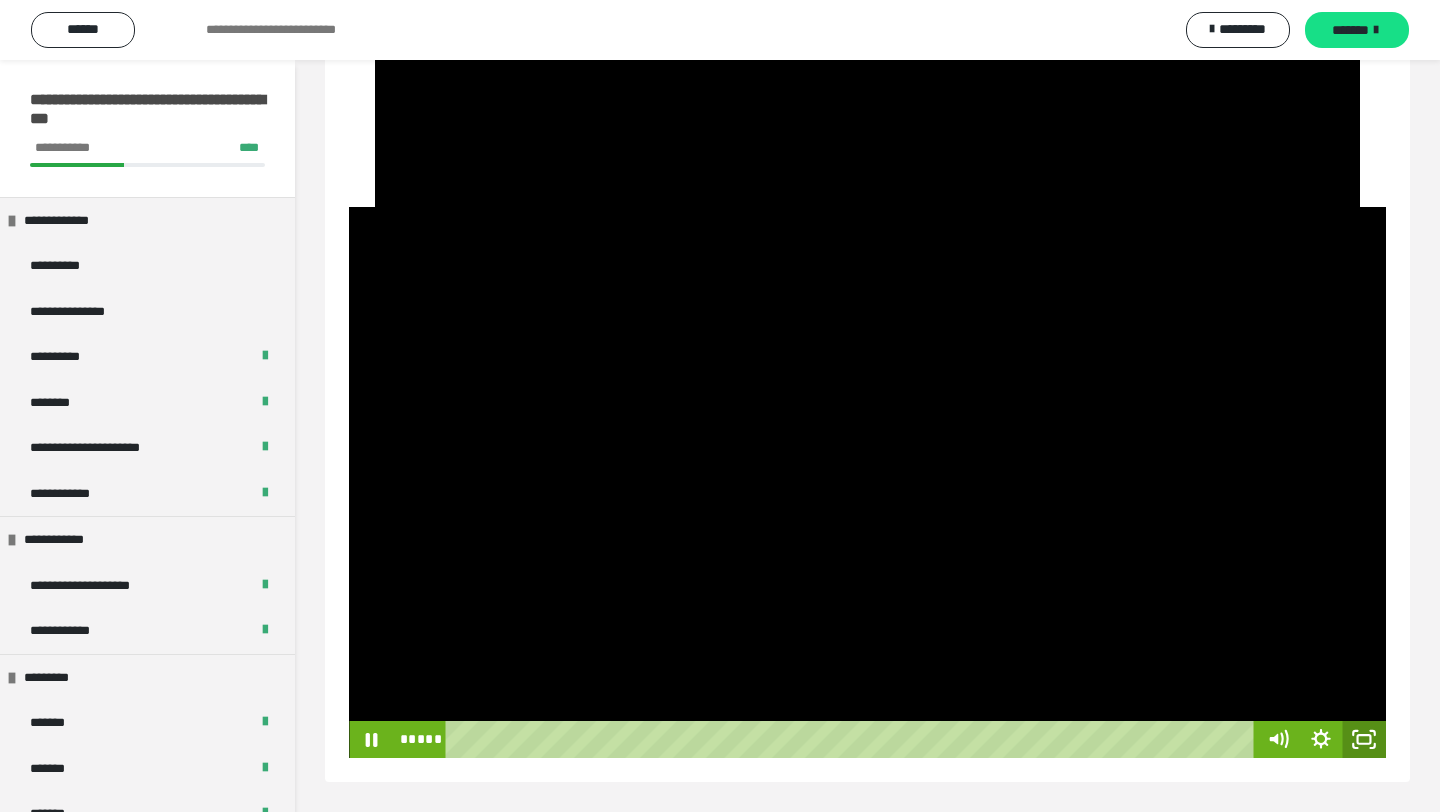 click 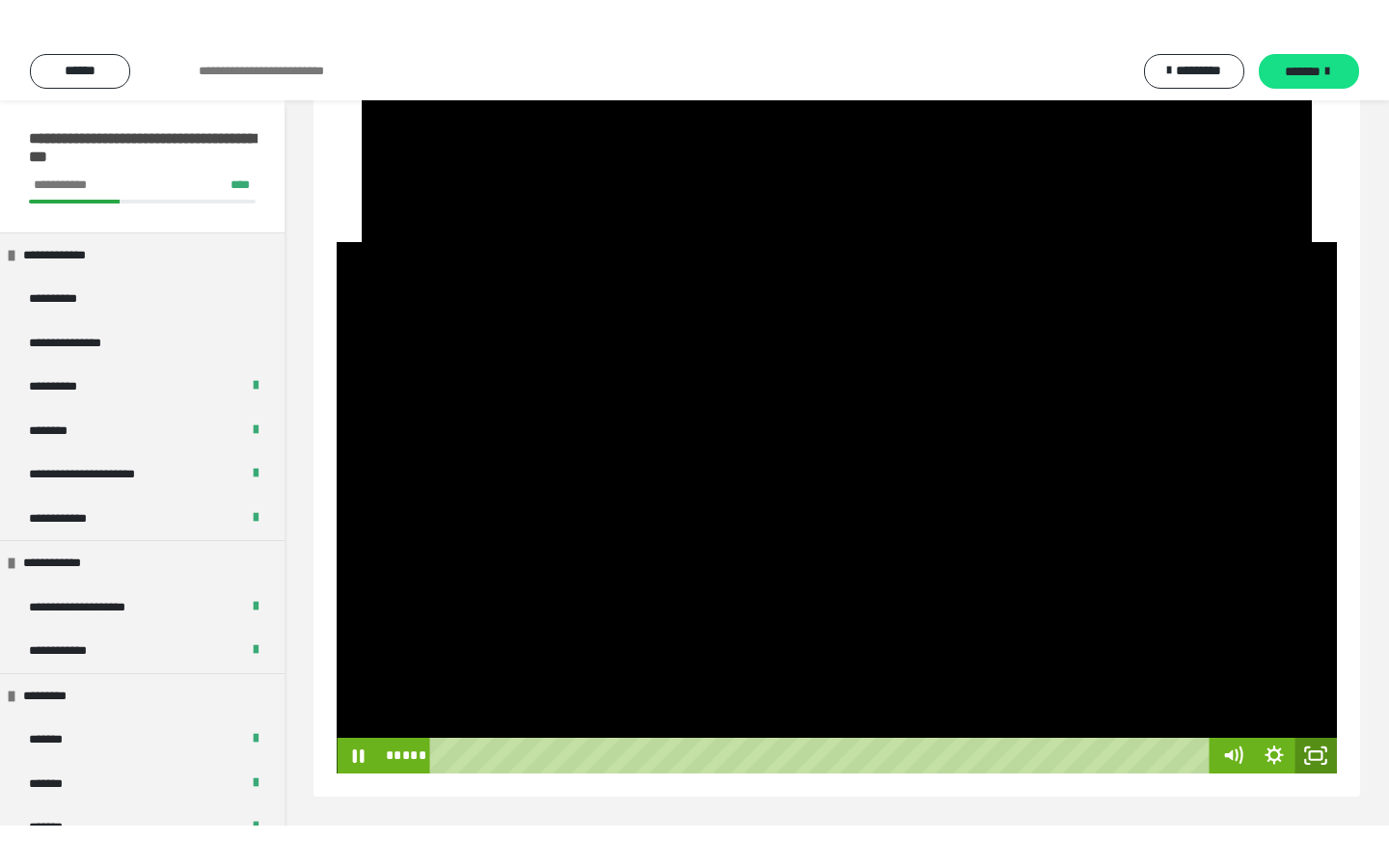 scroll, scrollTop: 543, scrollLeft: 0, axis: vertical 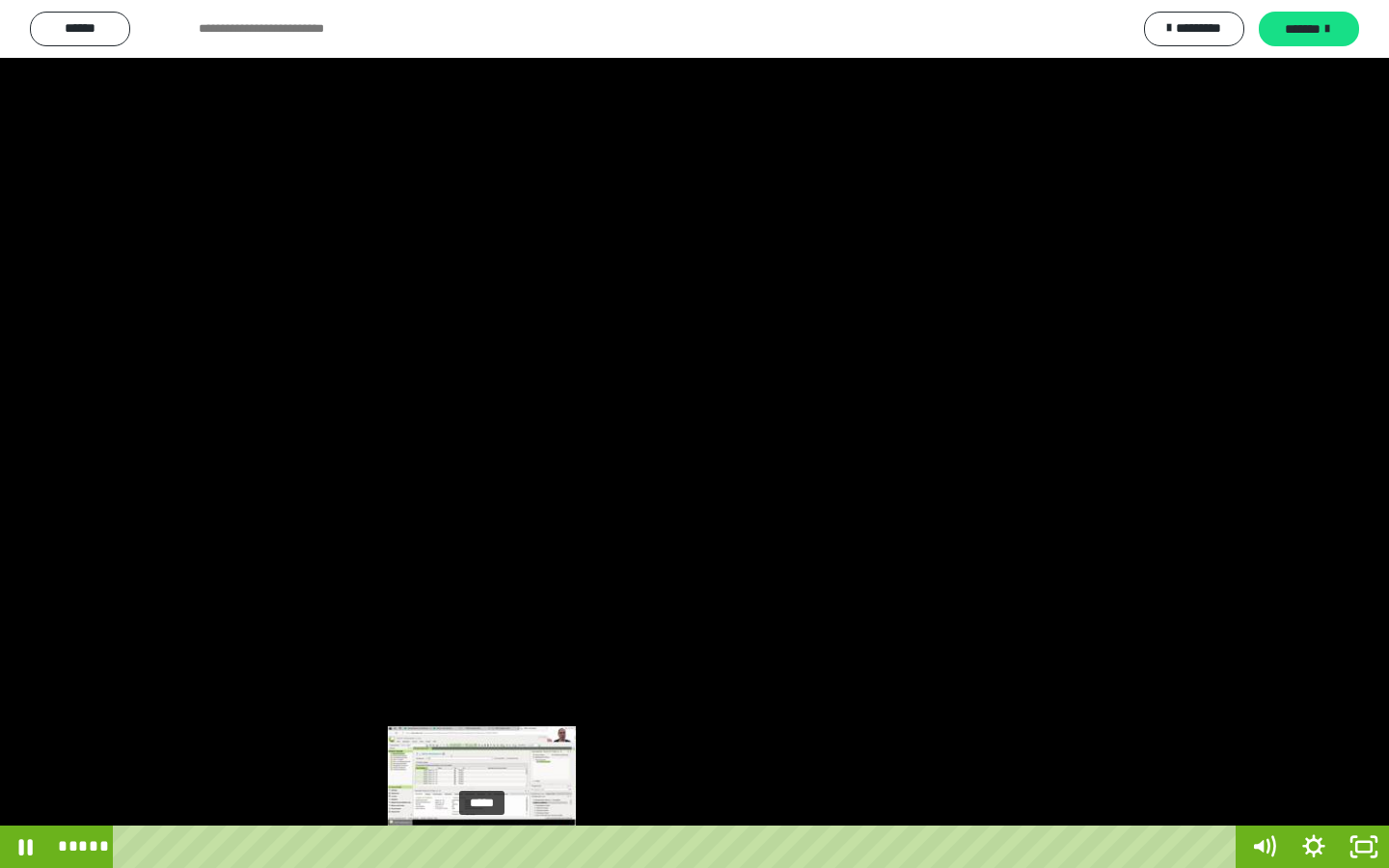 click on "*****" at bounding box center (678, 847) 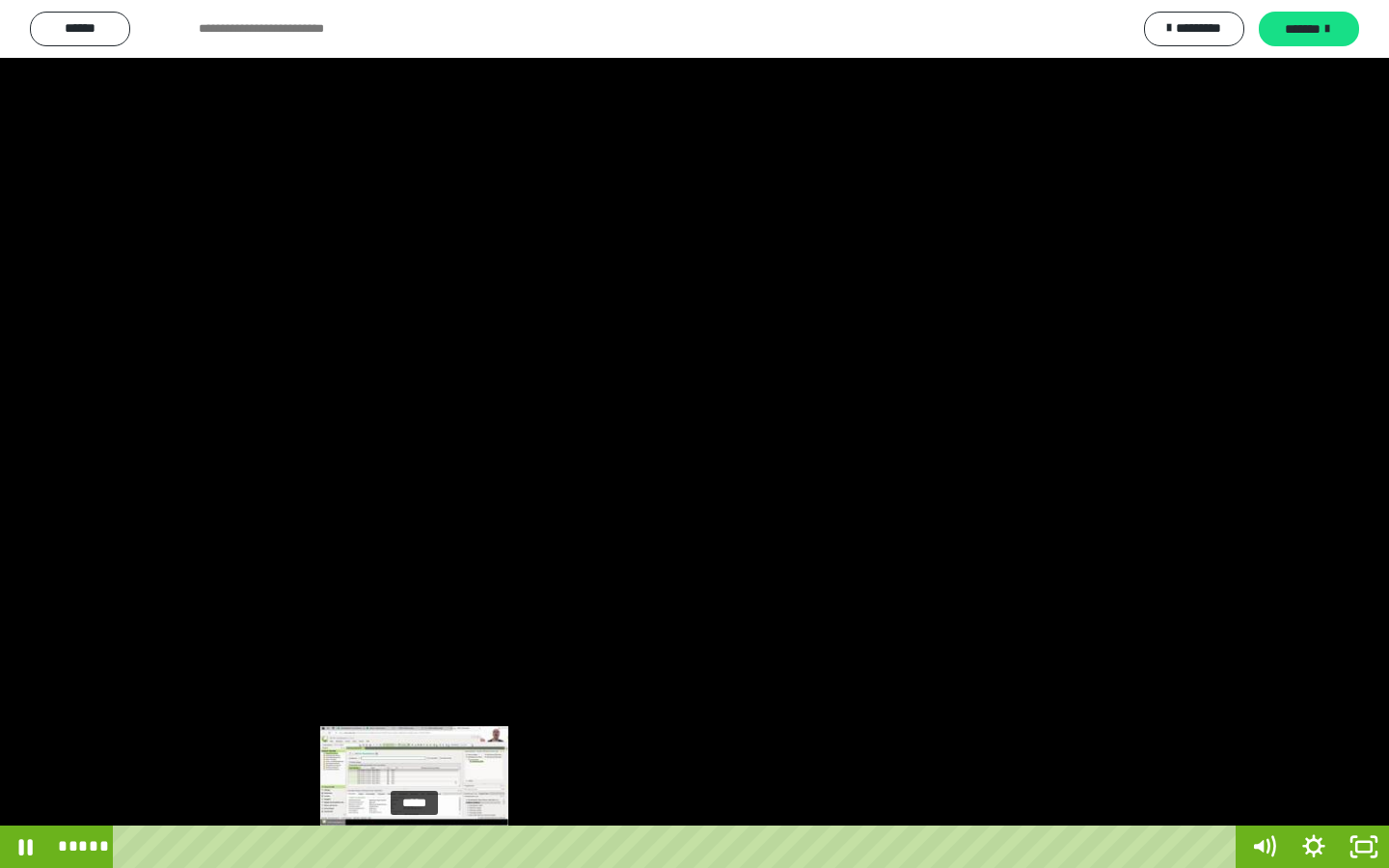 click on "*****" at bounding box center (678, 847) 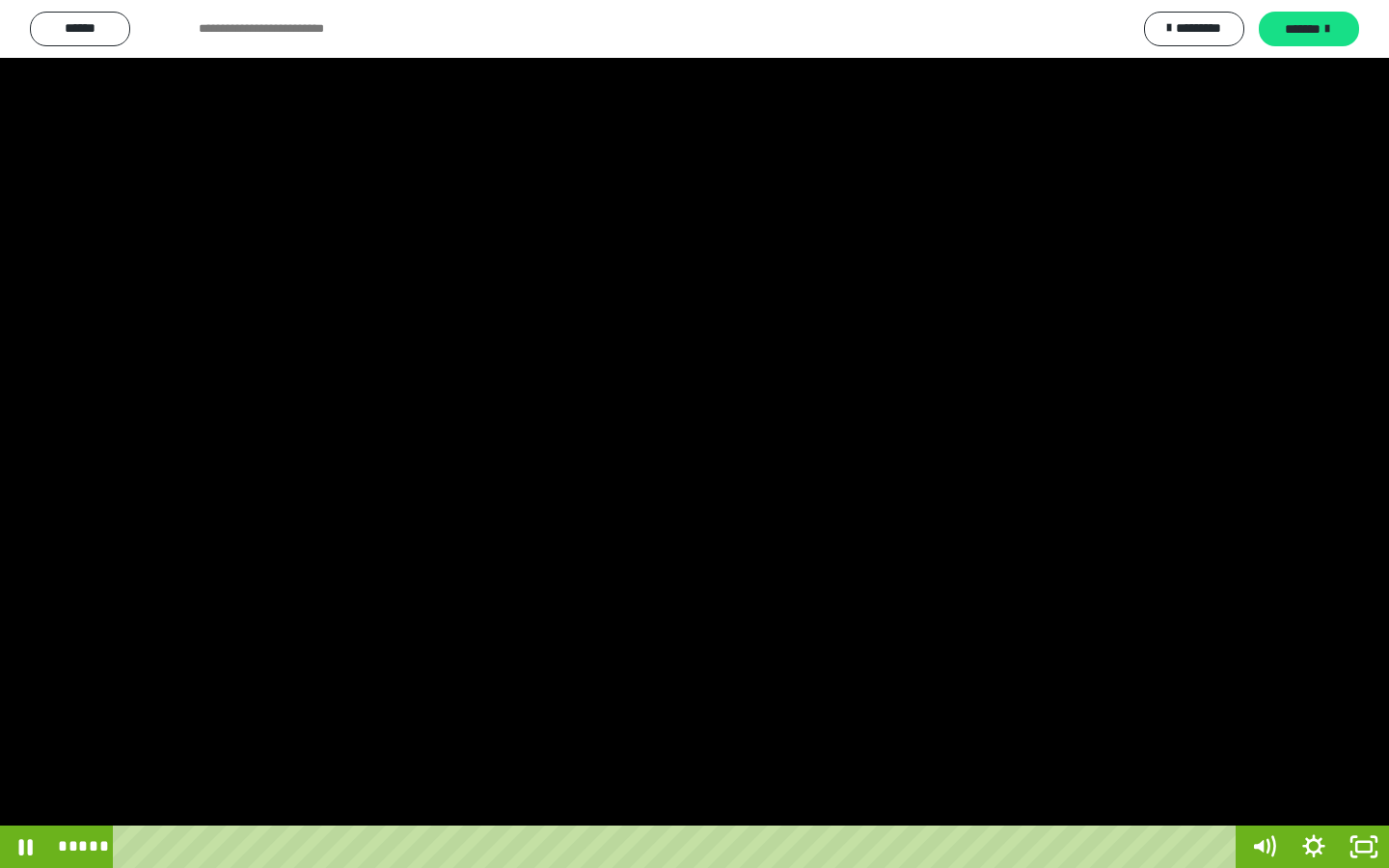 click at bounding box center [694, 434] 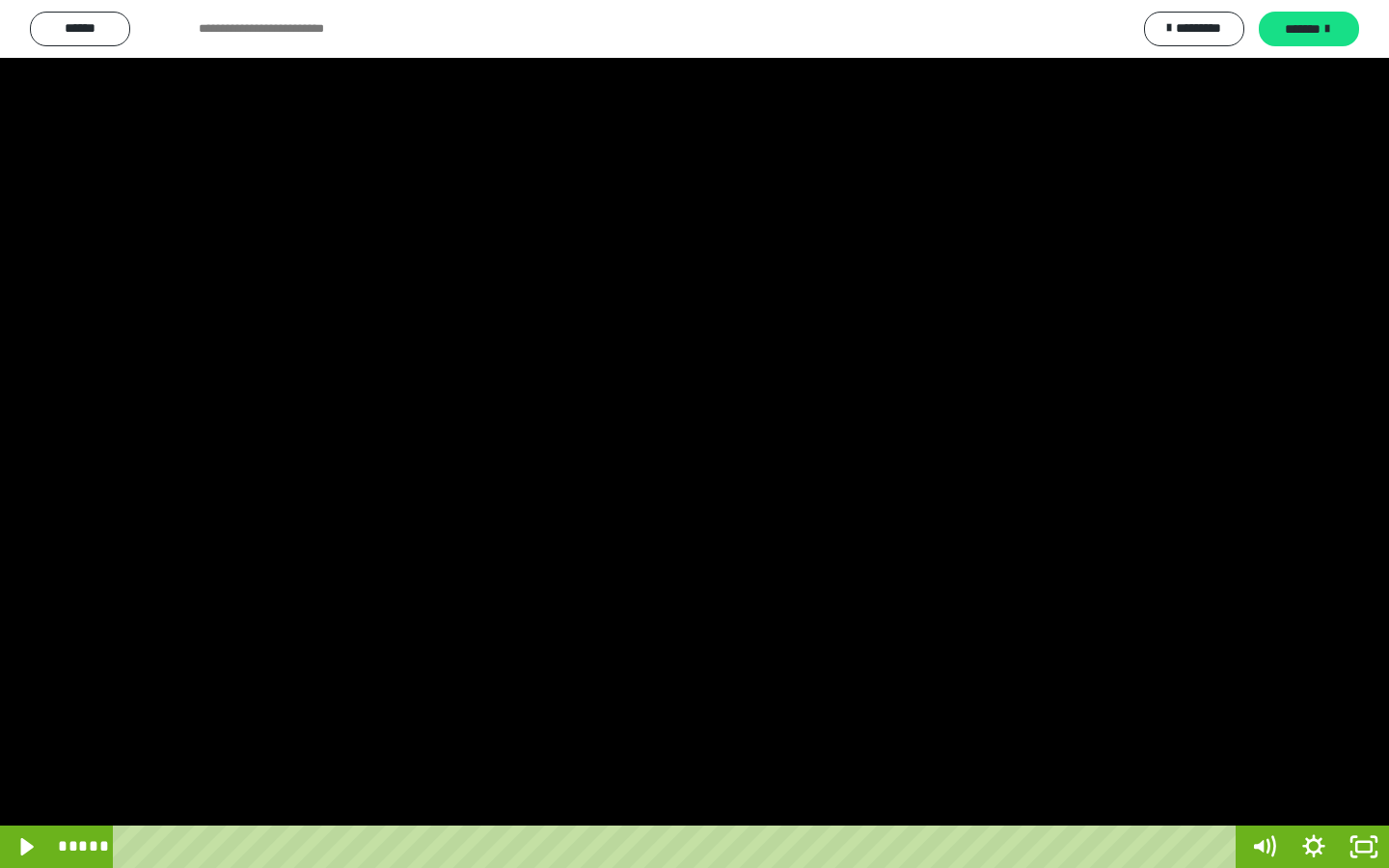 click at bounding box center (694, 434) 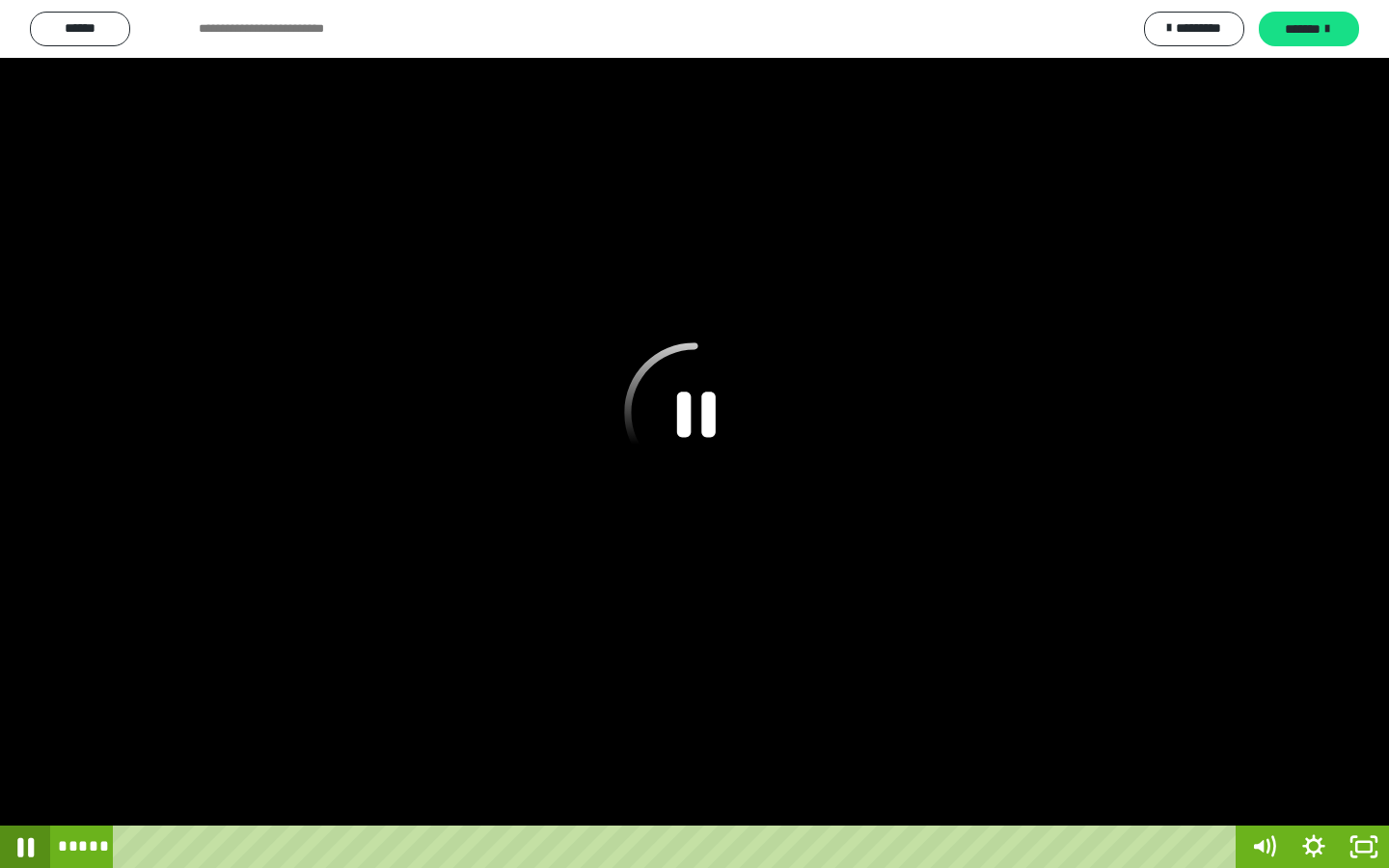 click 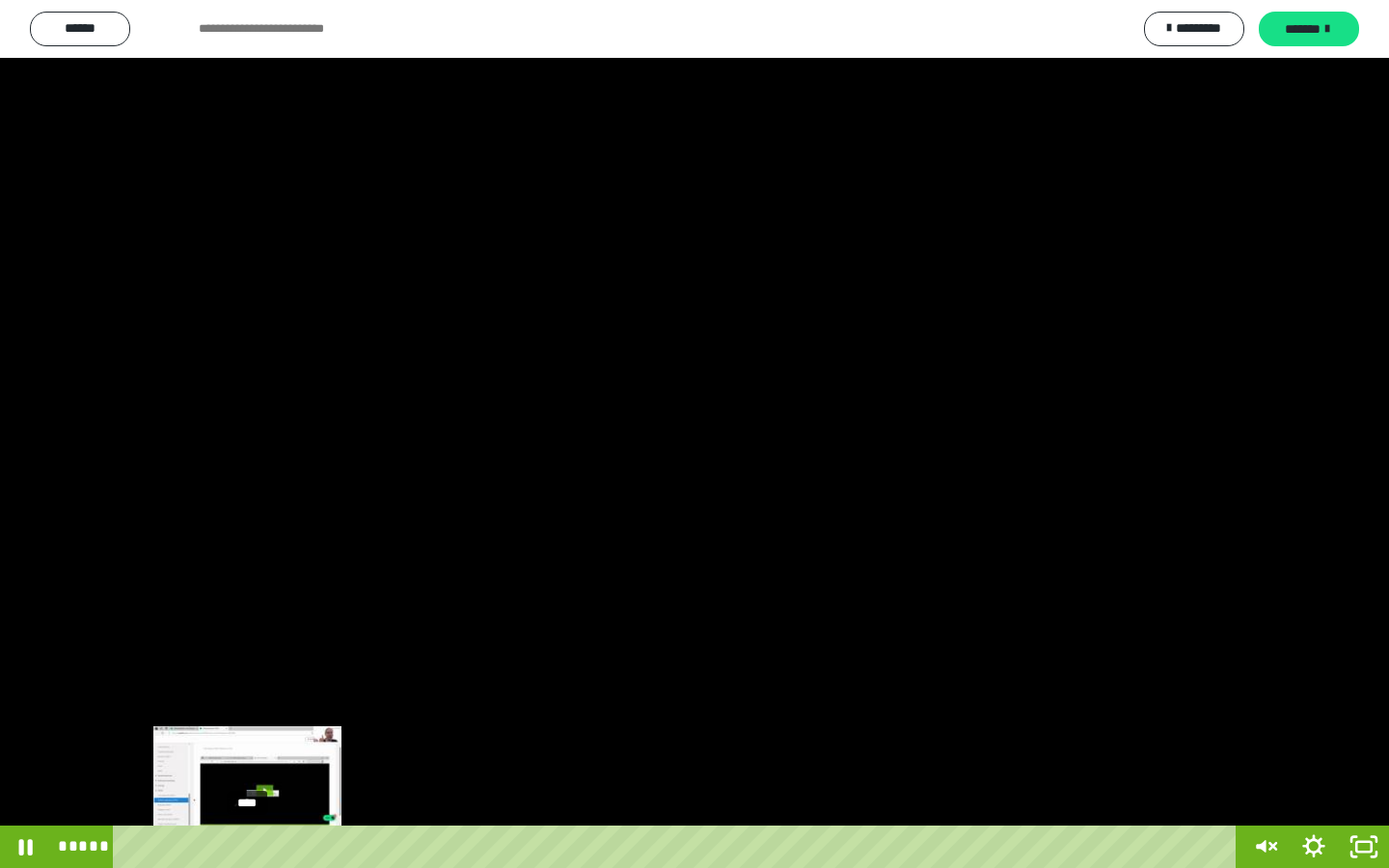 click on "****" at bounding box center [678, 847] 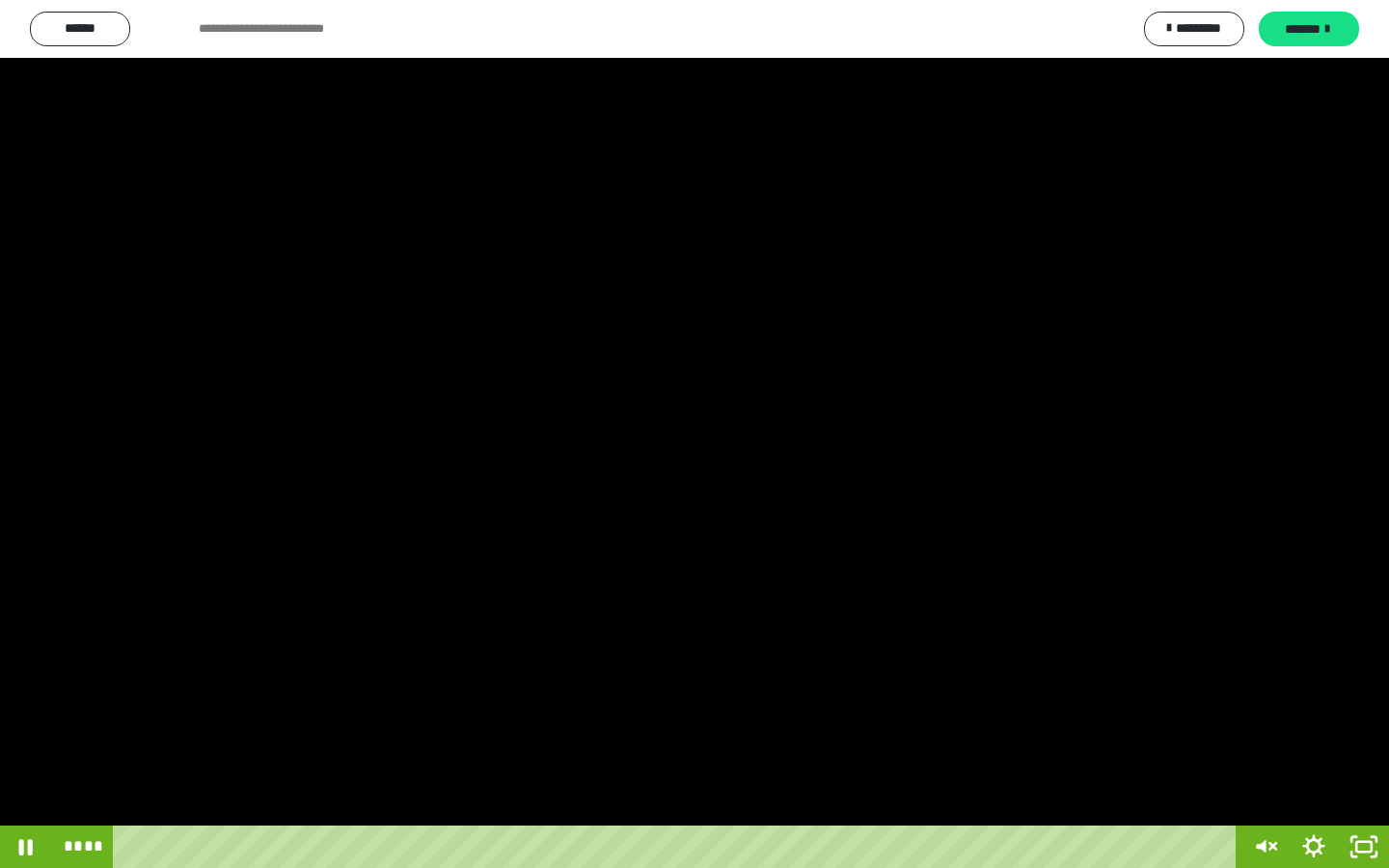 click at bounding box center [694, 434] 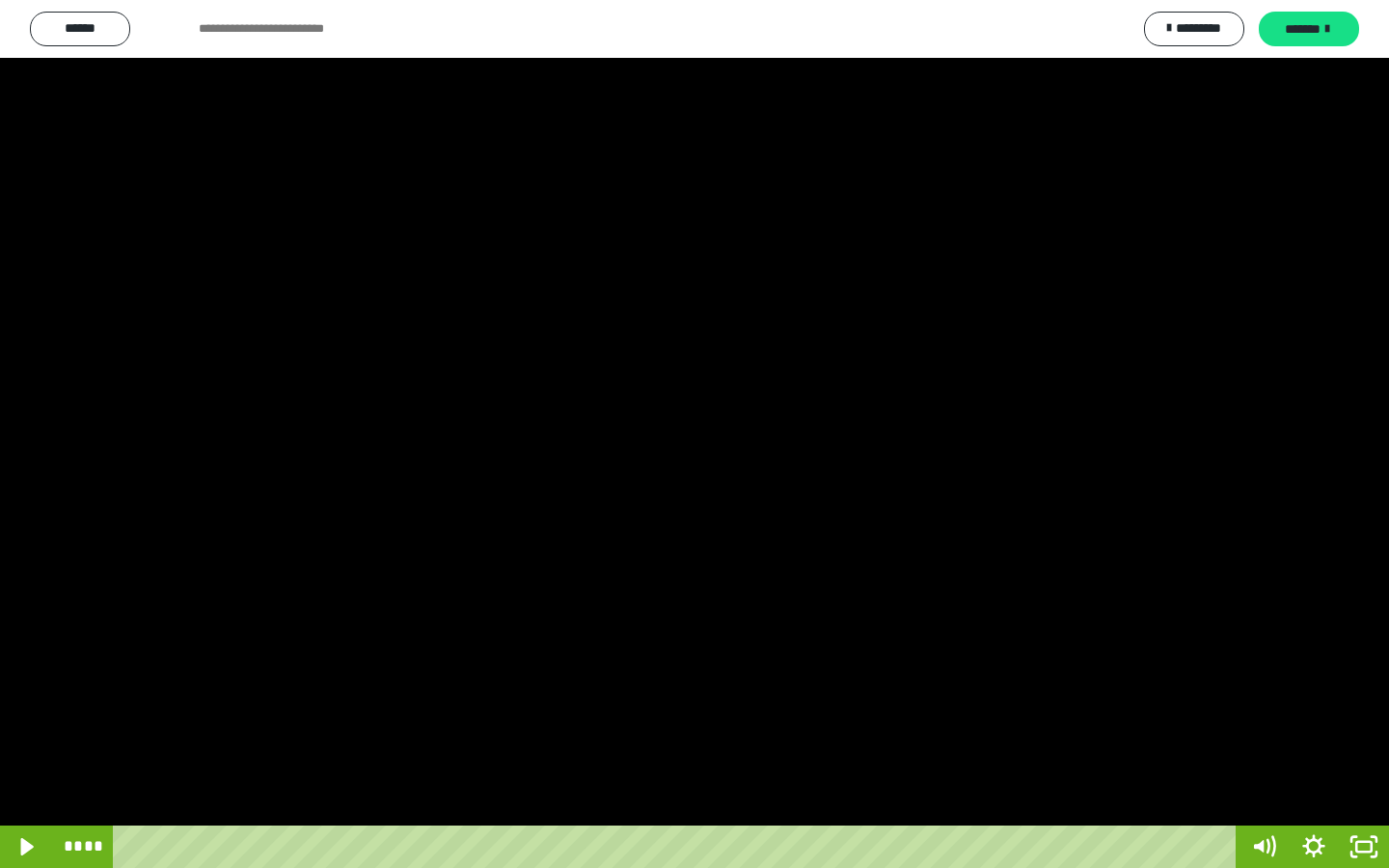click at bounding box center [694, 434] 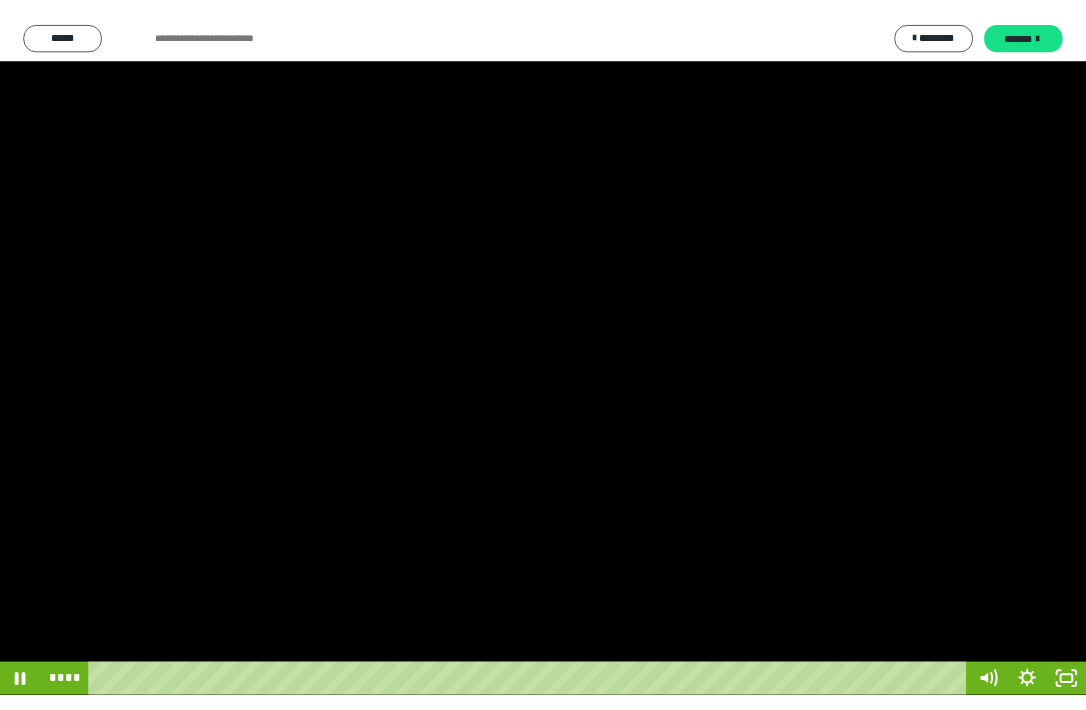 scroll, scrollTop: 351, scrollLeft: 0, axis: vertical 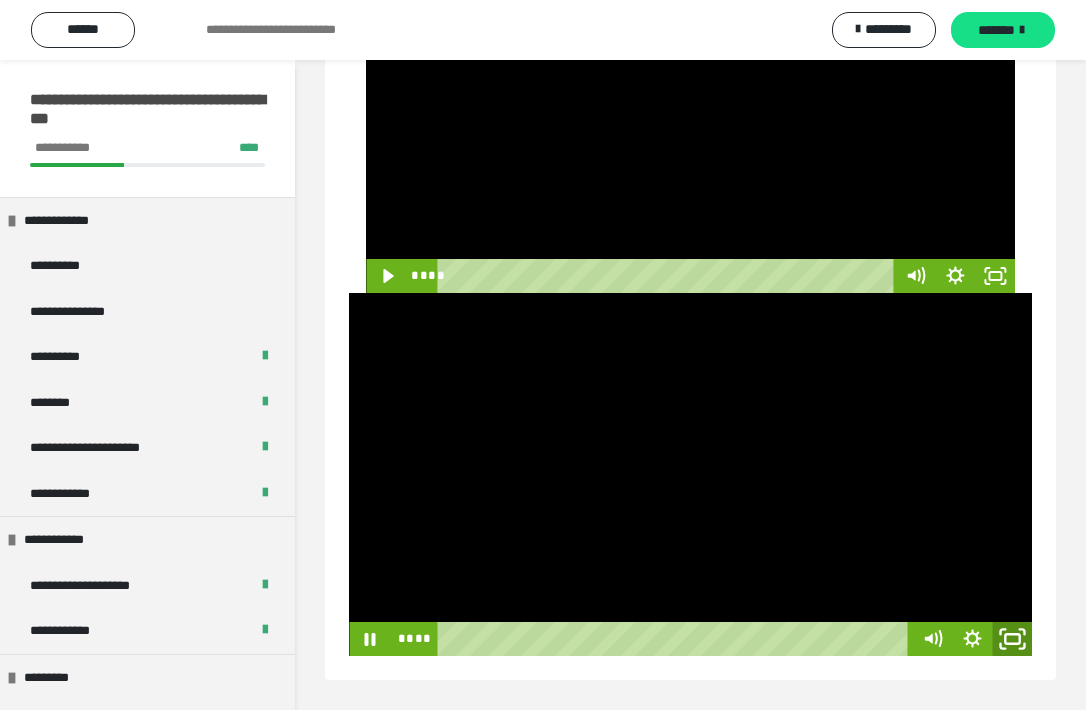 click 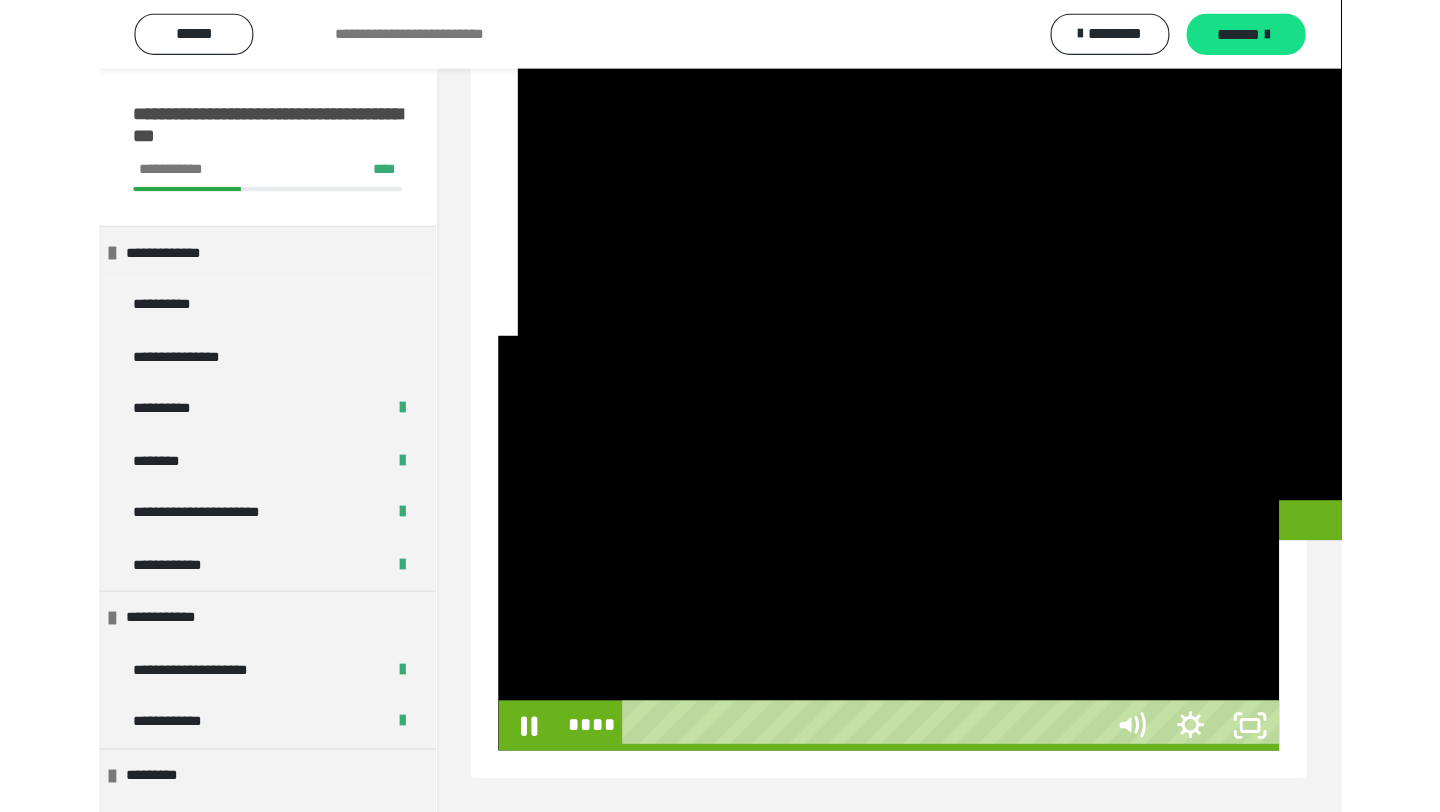scroll, scrollTop: 264, scrollLeft: 0, axis: vertical 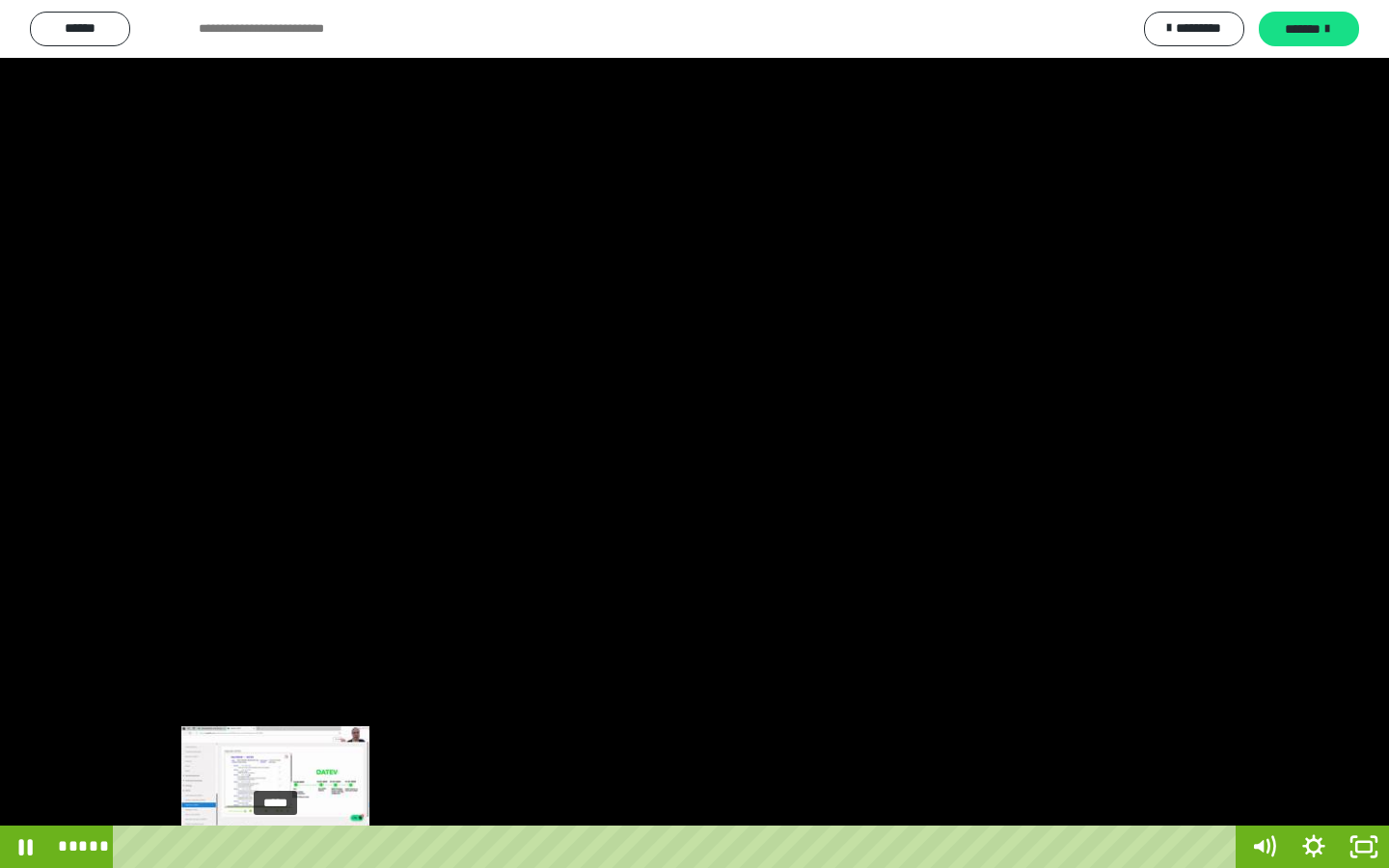 click on "*****" at bounding box center [678, 847] 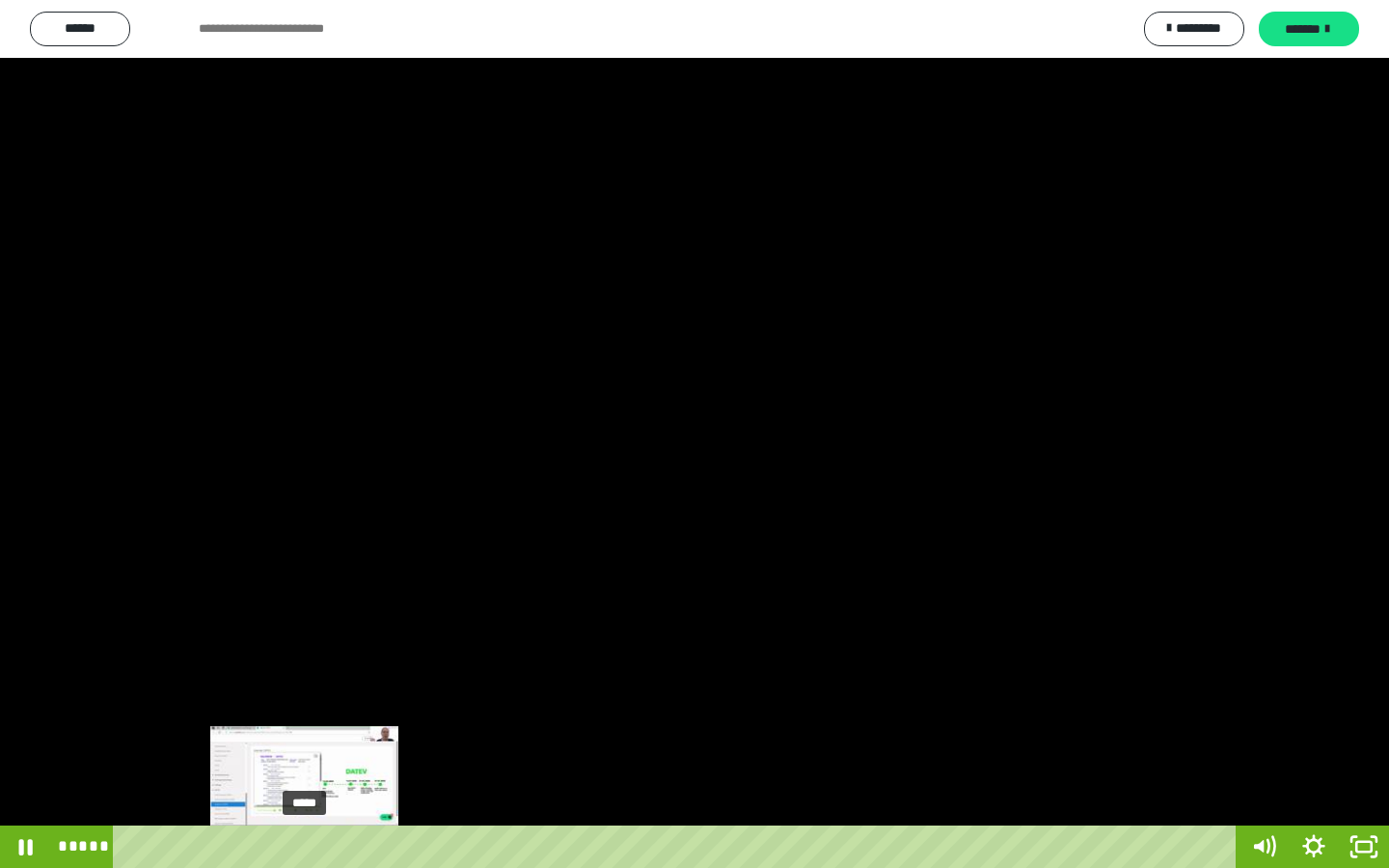 click on "*****" at bounding box center [678, 847] 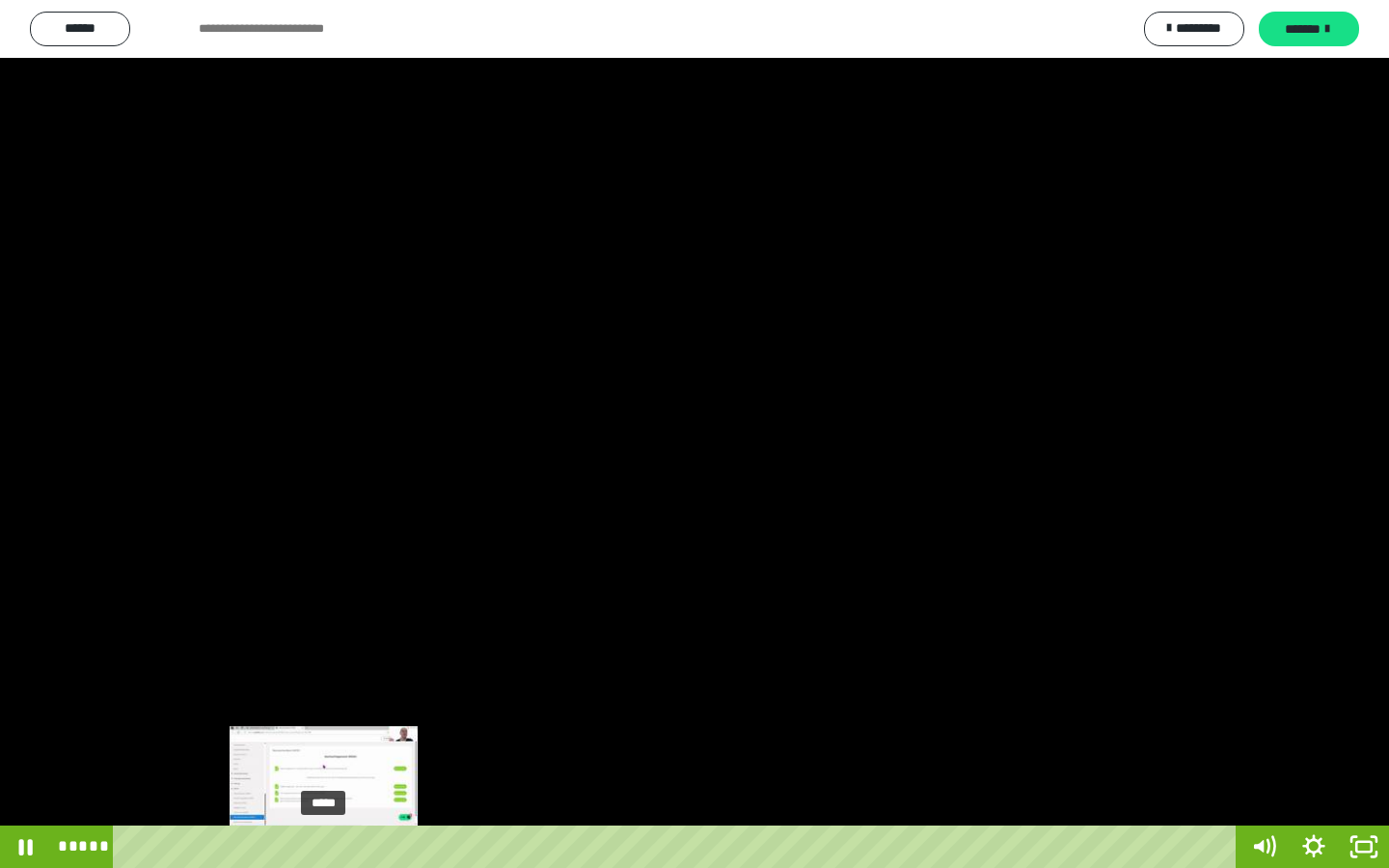 click on "*****" at bounding box center (678, 847) 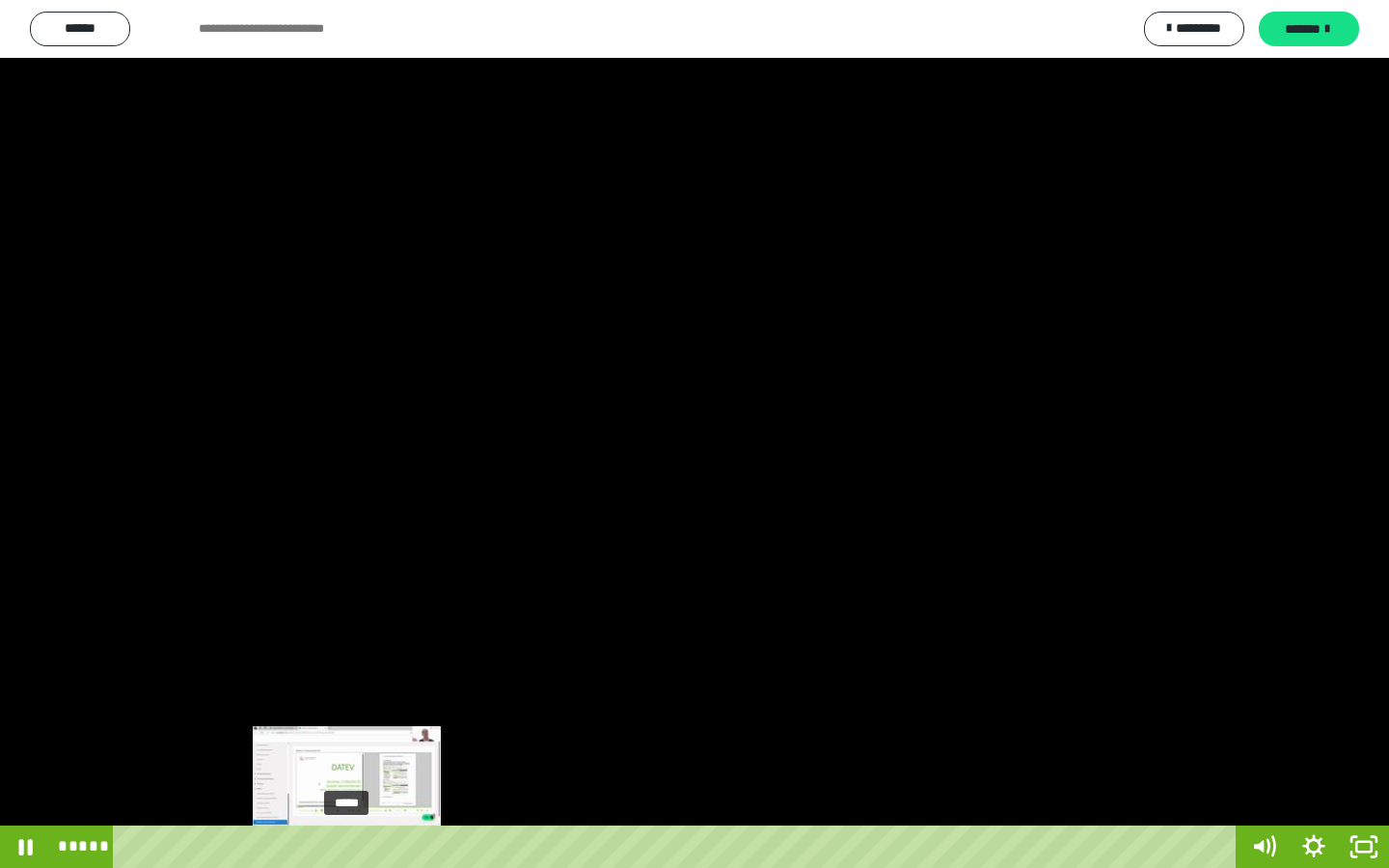 click on "*****" at bounding box center [678, 847] 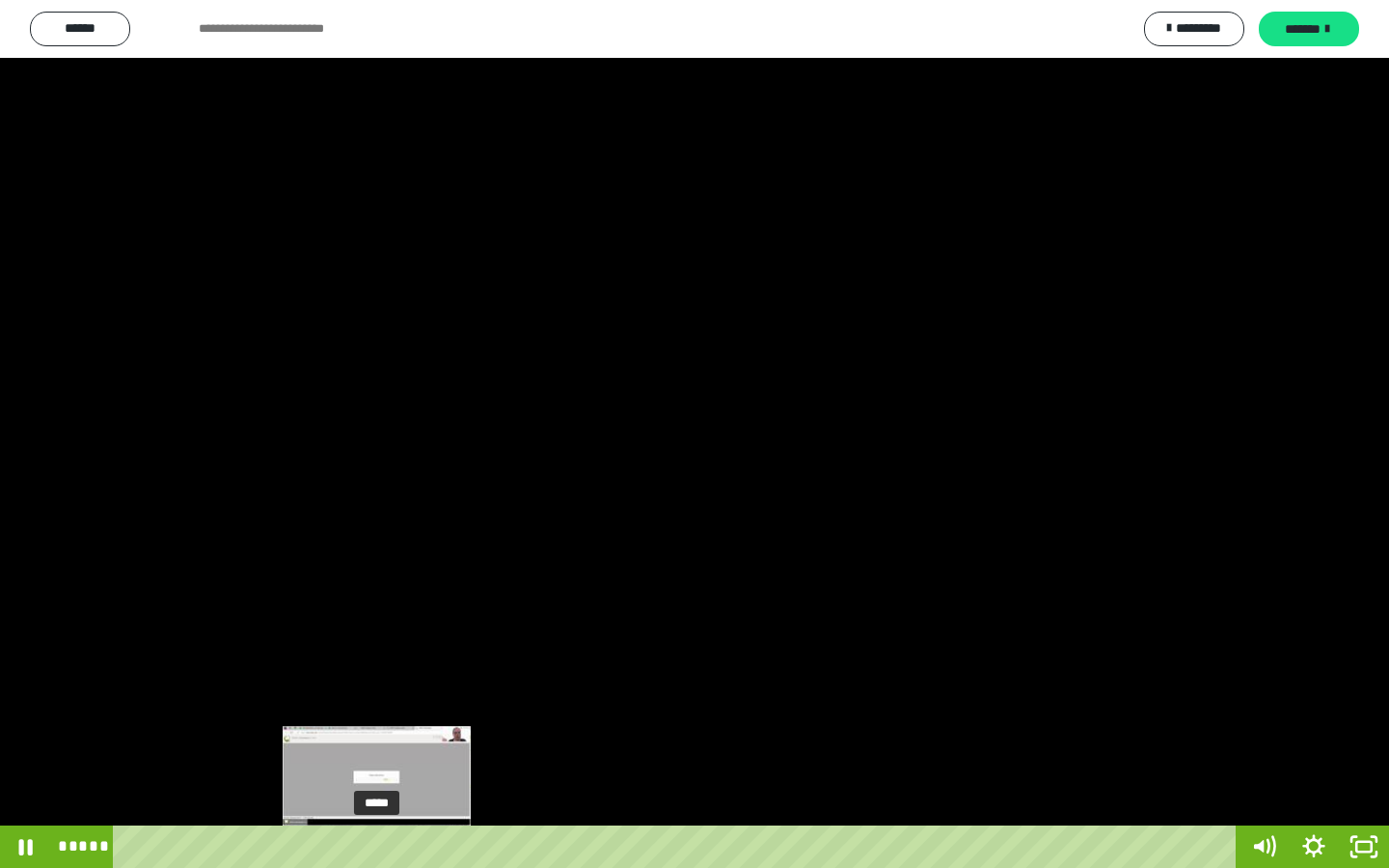 click on "*****" at bounding box center [678, 847] 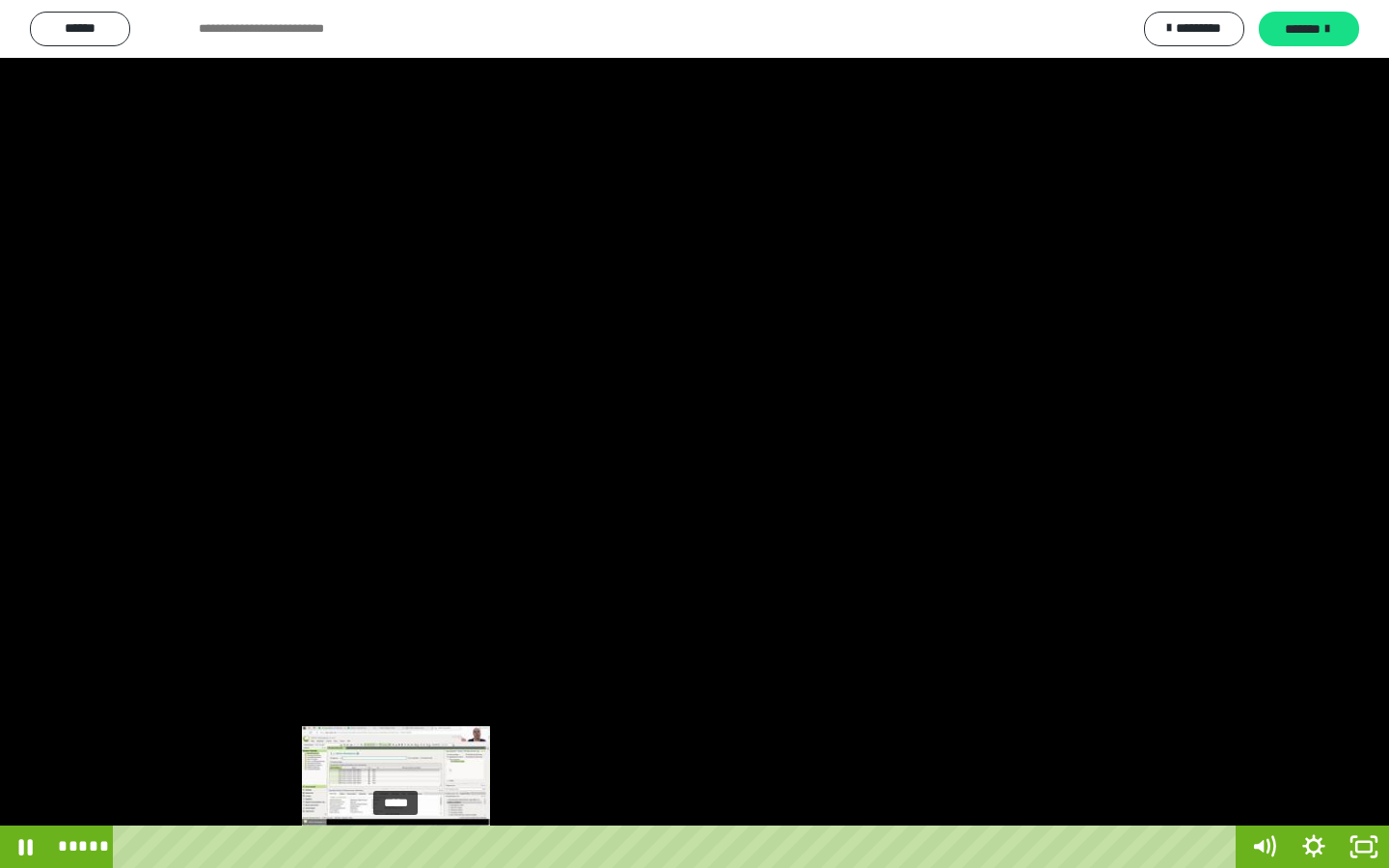 click on "*****" at bounding box center [678, 847] 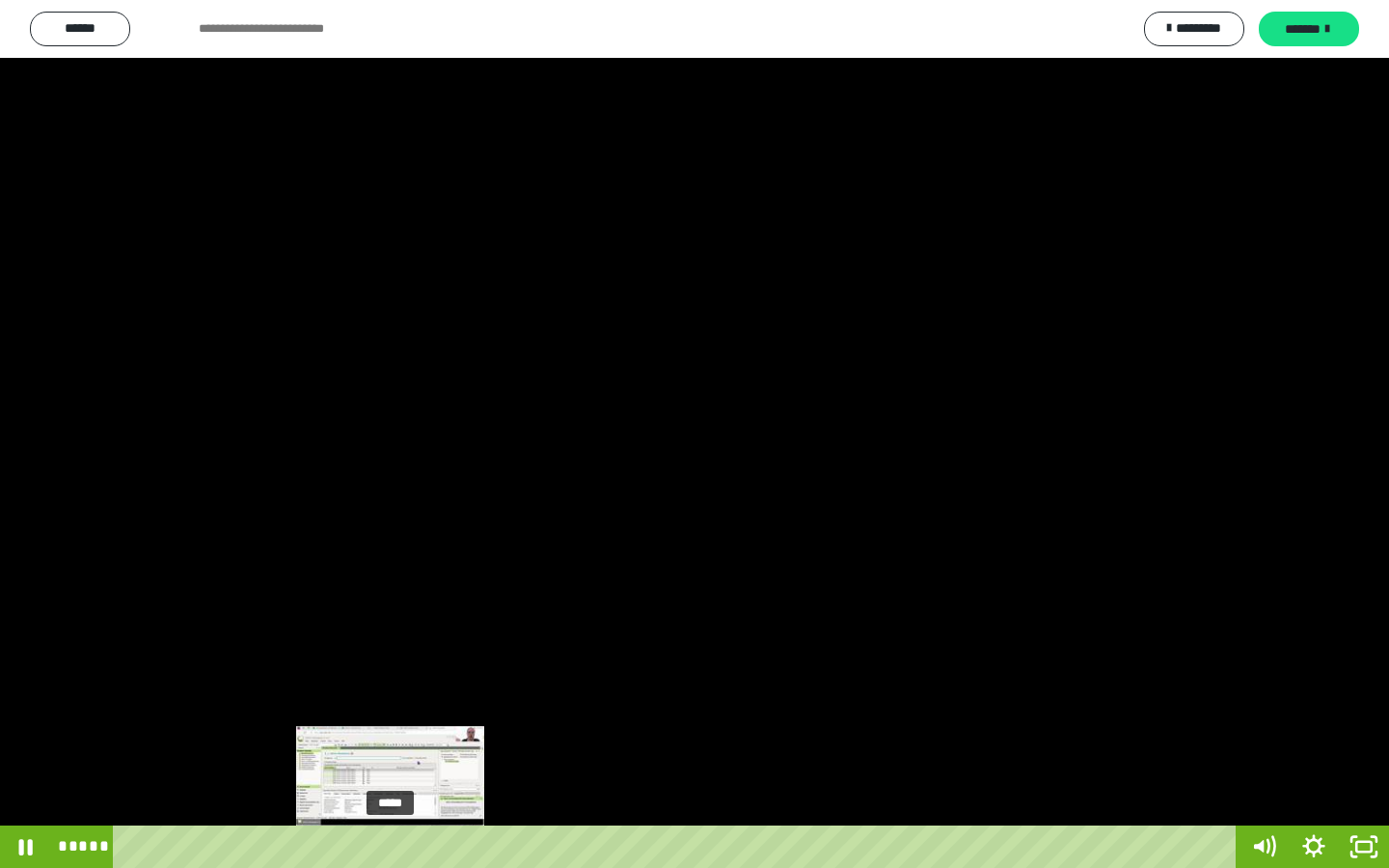click on "*****" at bounding box center [678, 847] 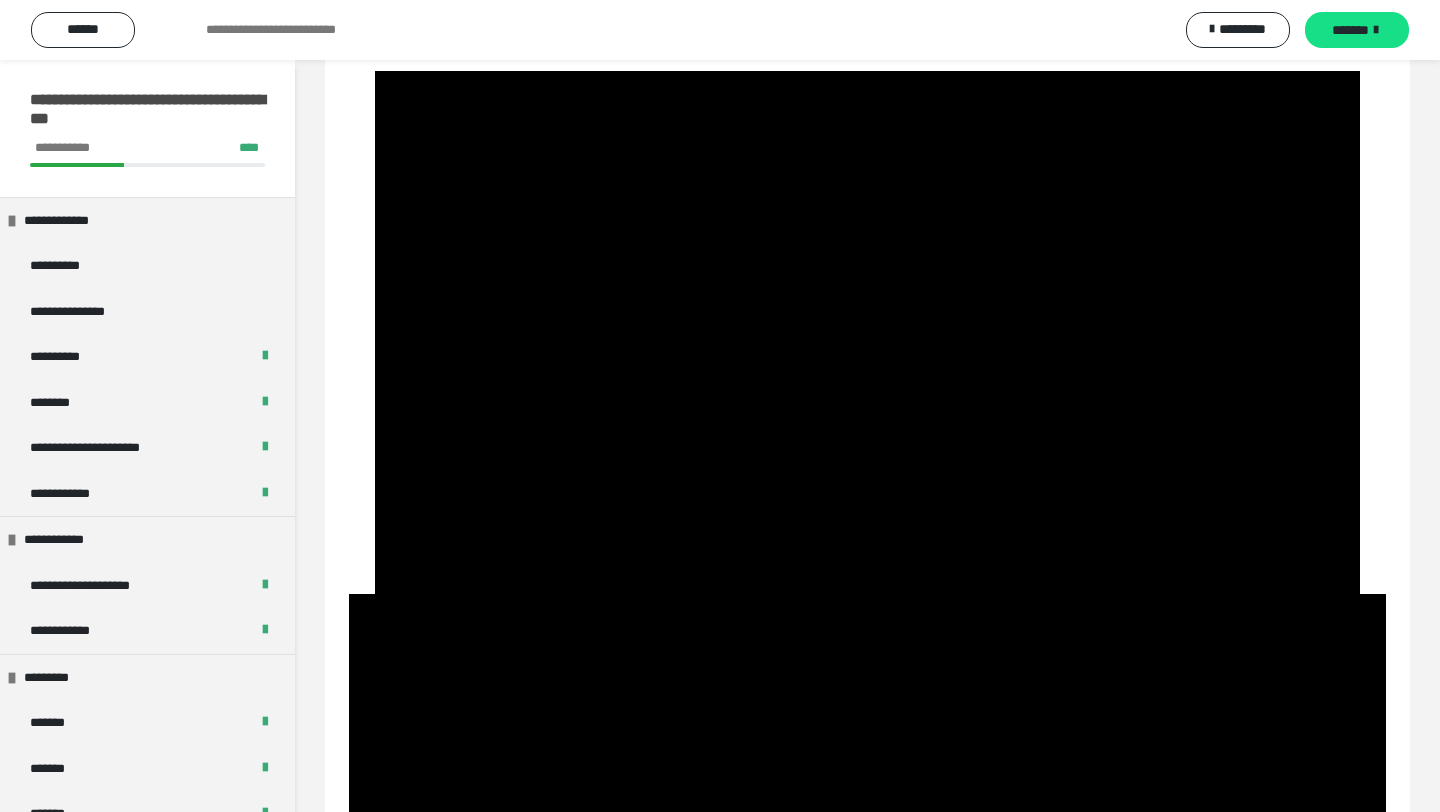 click at bounding box center [867, 332] 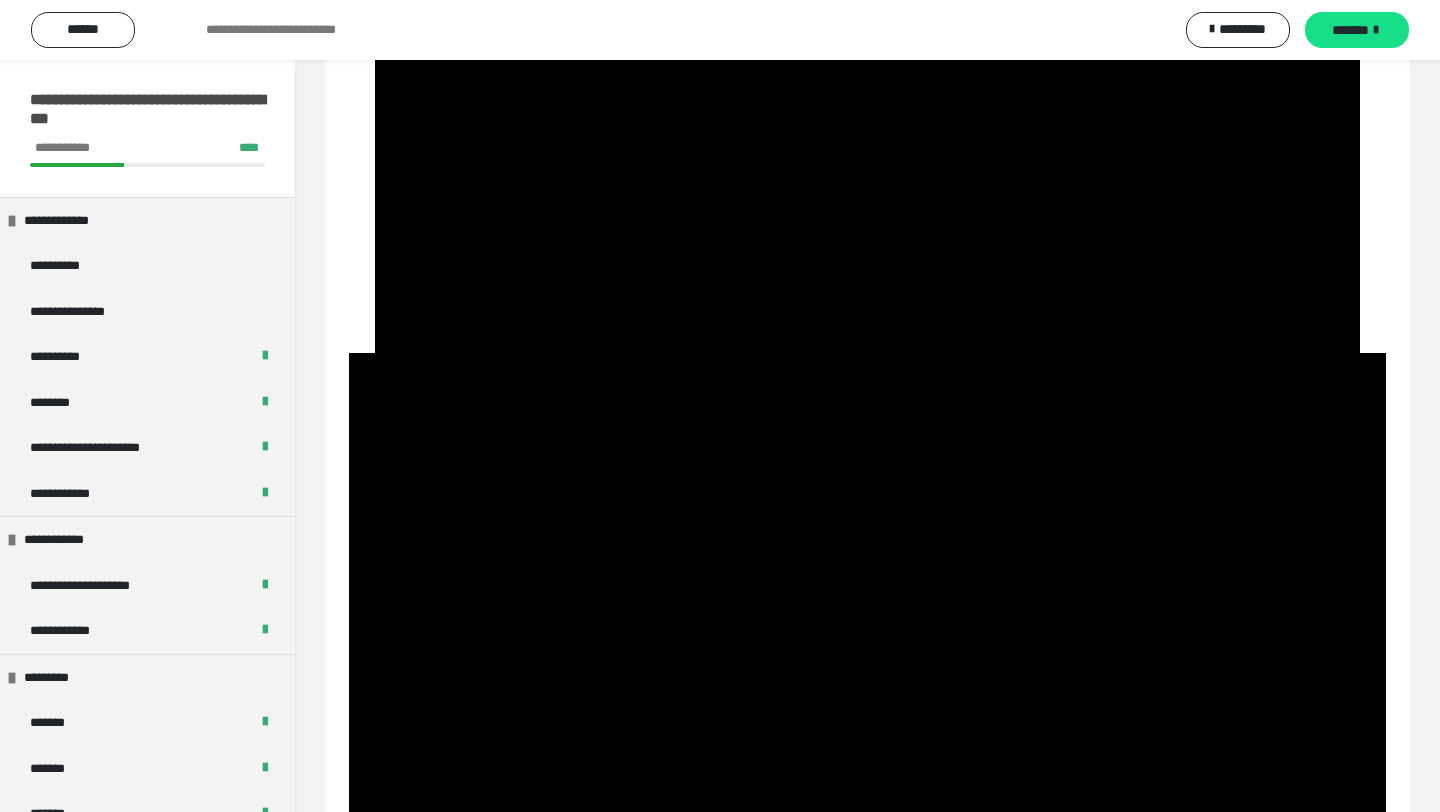 scroll, scrollTop: 591, scrollLeft: 0, axis: vertical 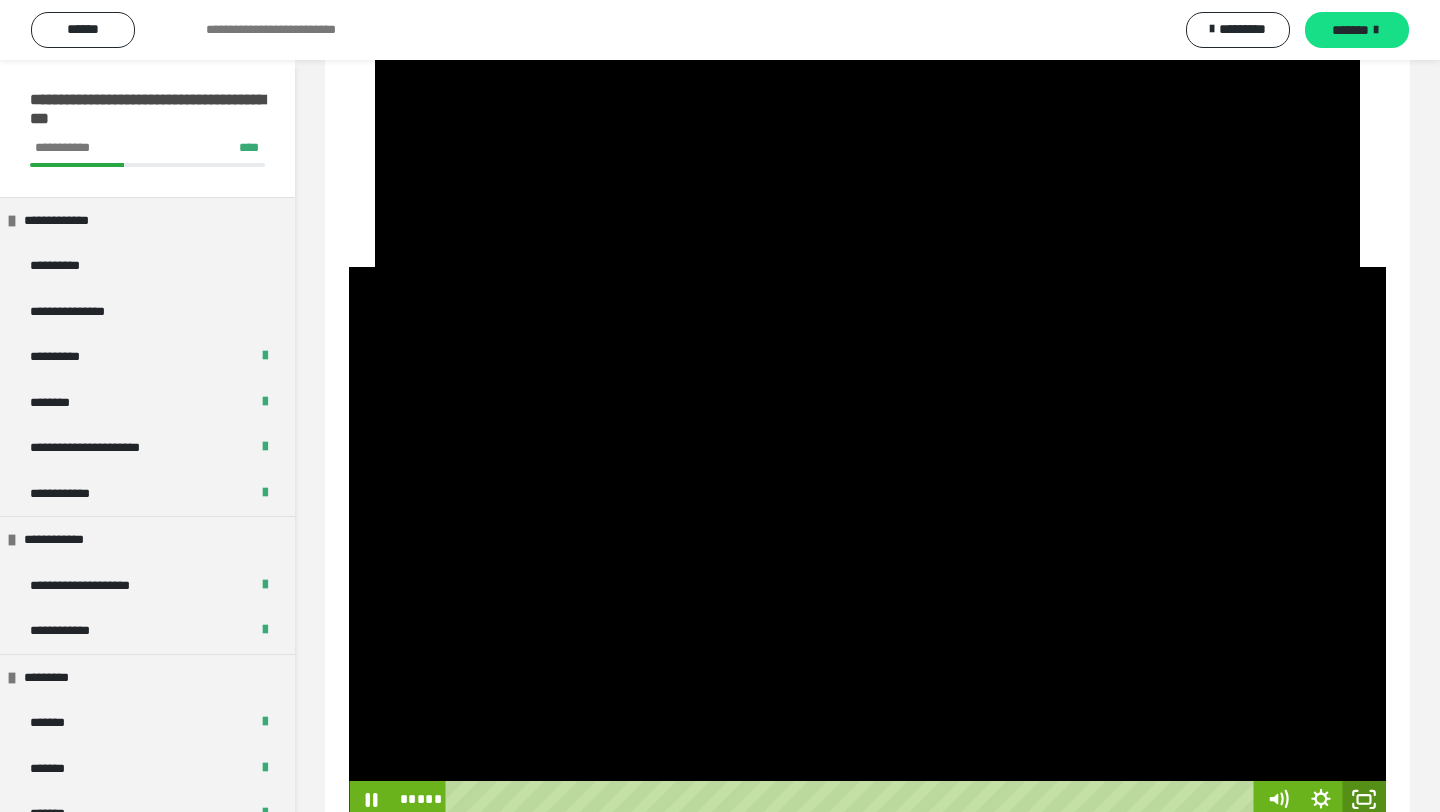 click 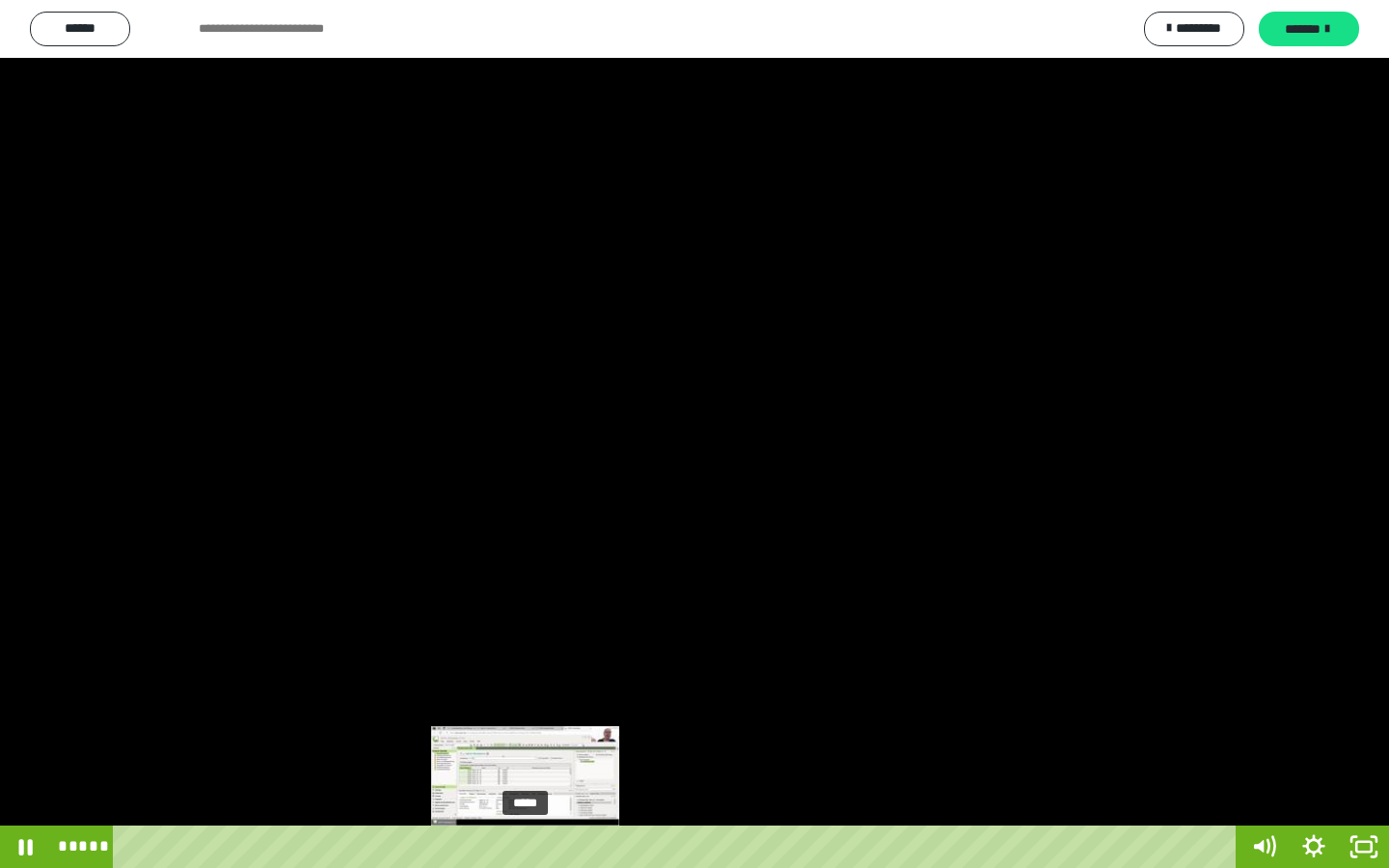 click on "*****" at bounding box center (678, 847) 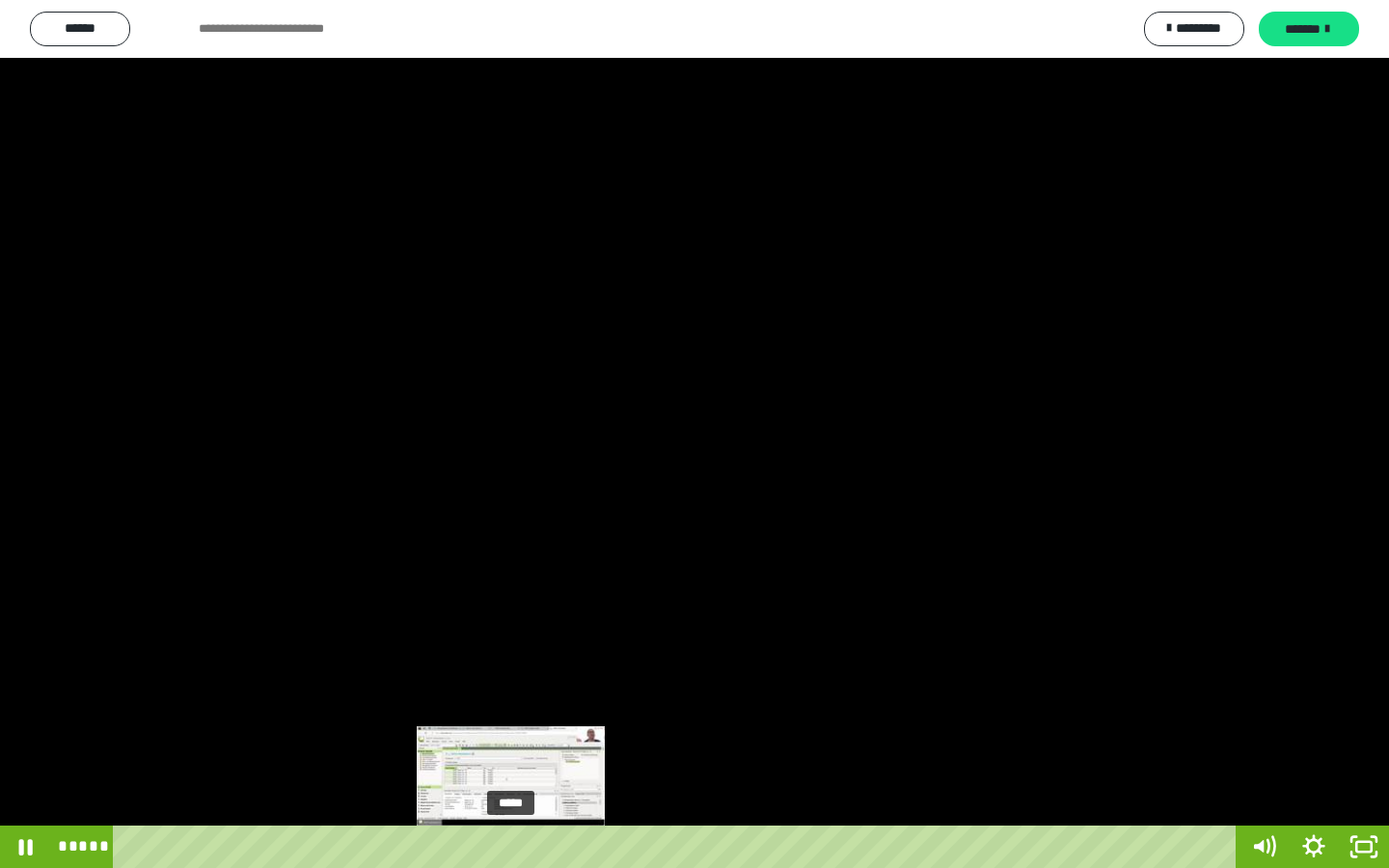click on "*****" at bounding box center (678, 847) 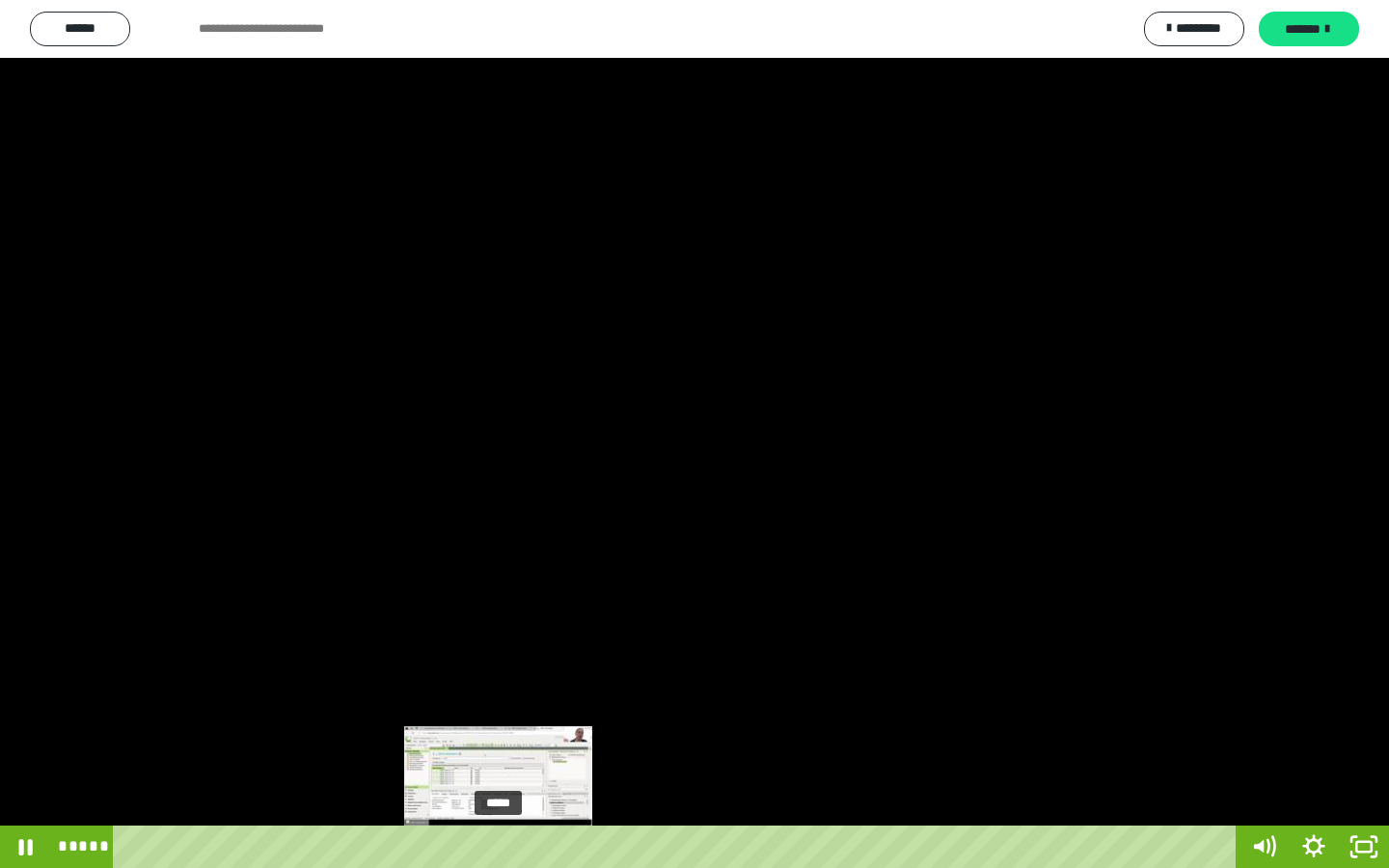 click on "*****" at bounding box center [678, 847] 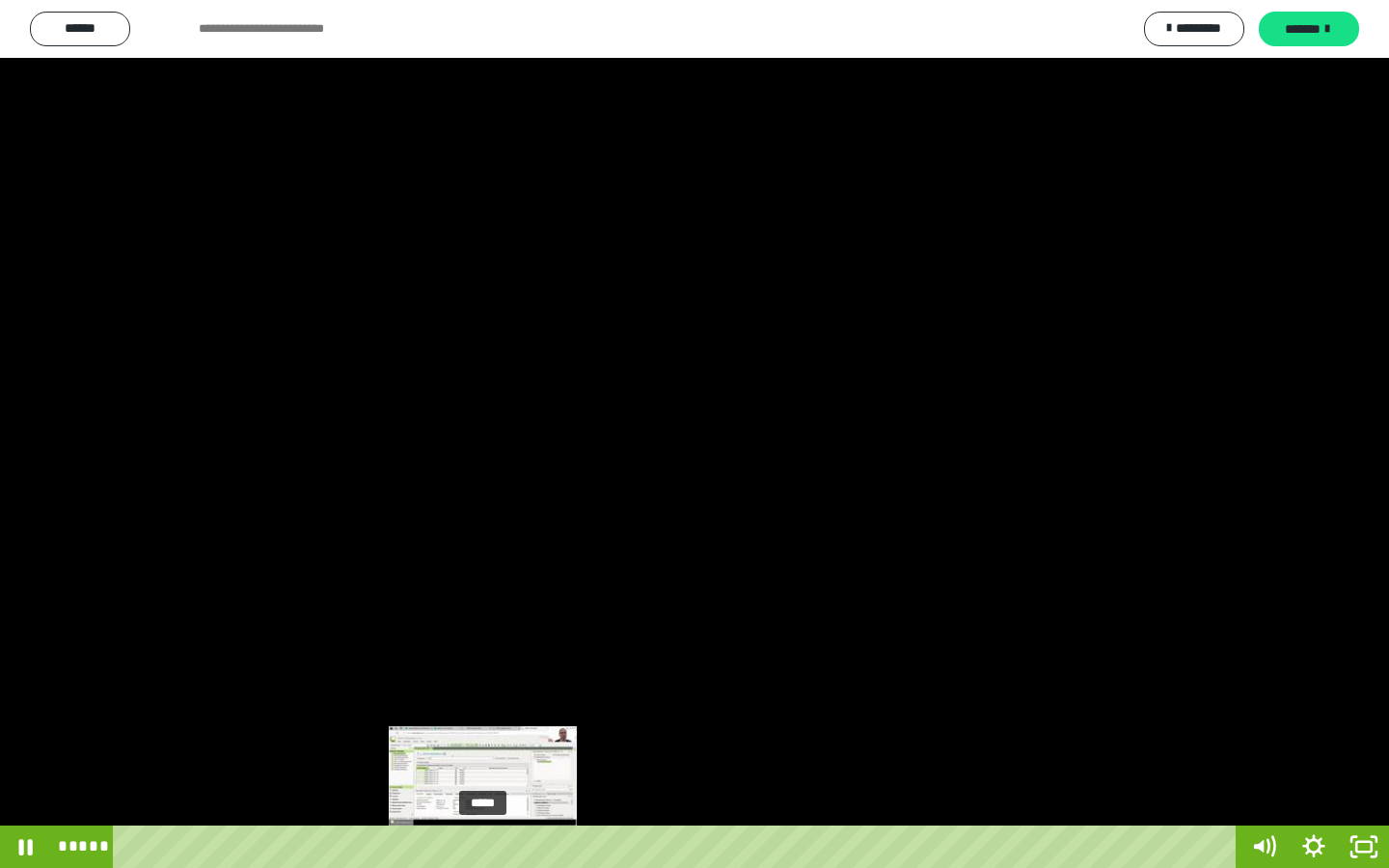 click on "*****" at bounding box center (678, 847) 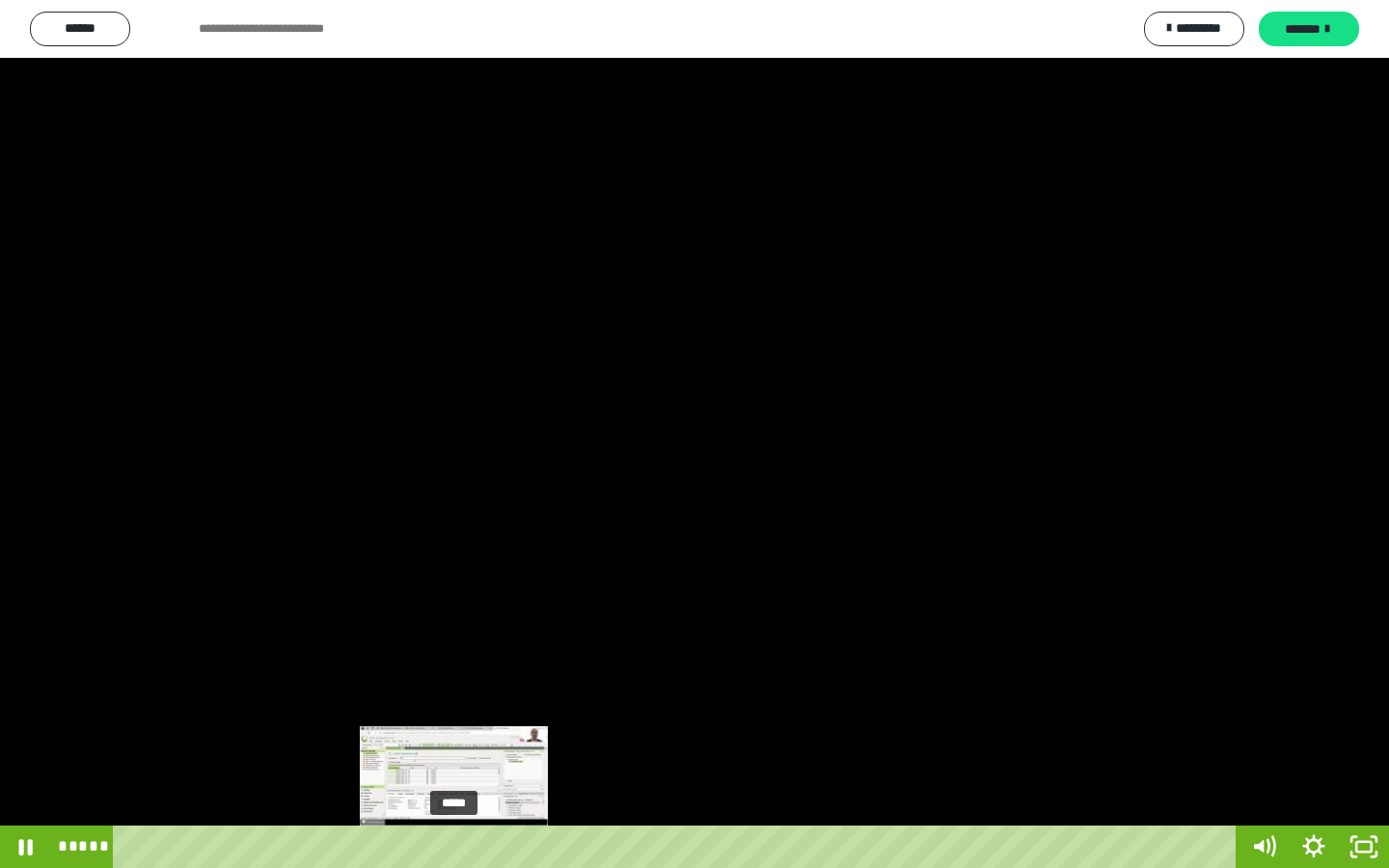 click on "*****" at bounding box center [678, 847] 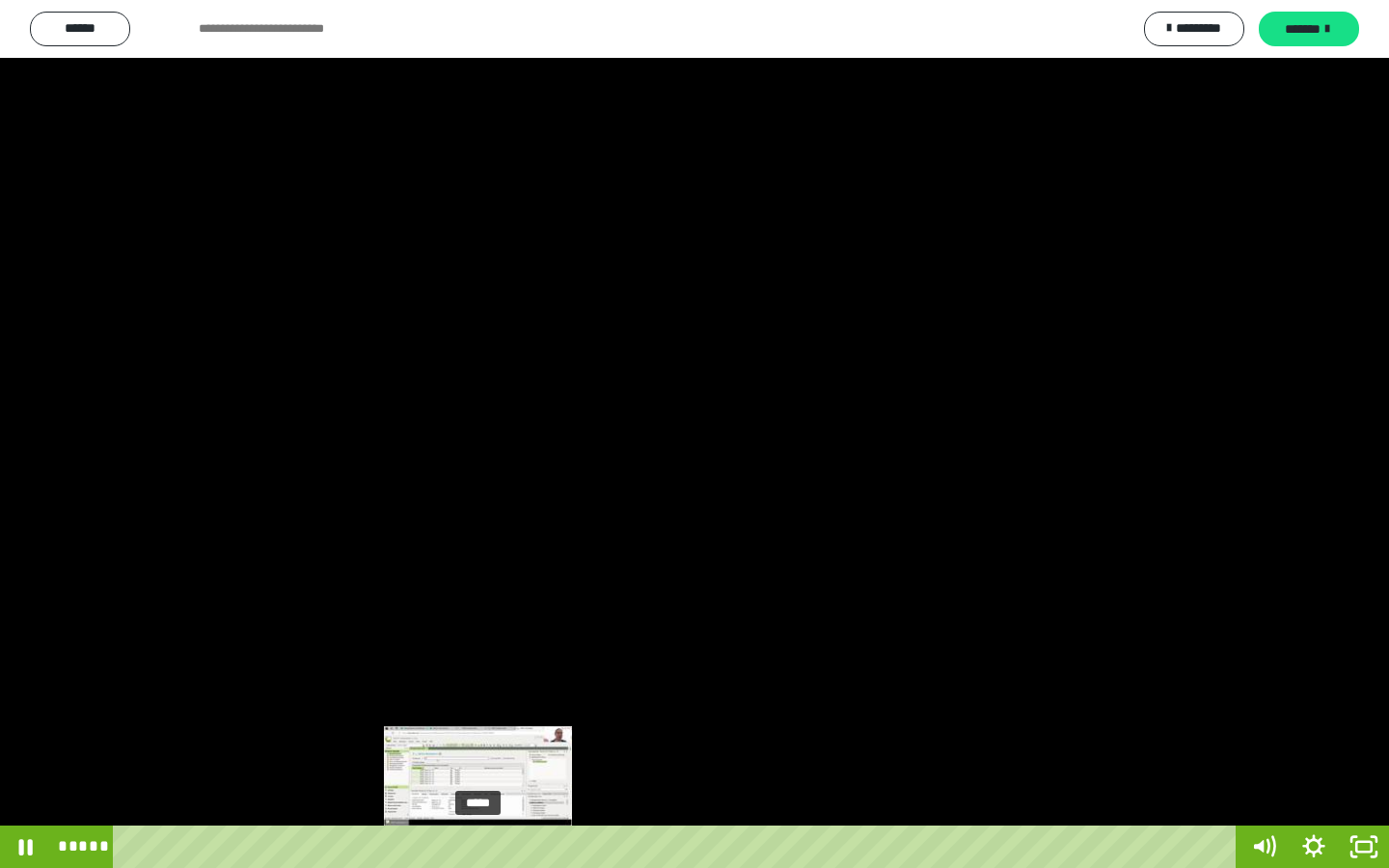 click on "*****" at bounding box center (678, 847) 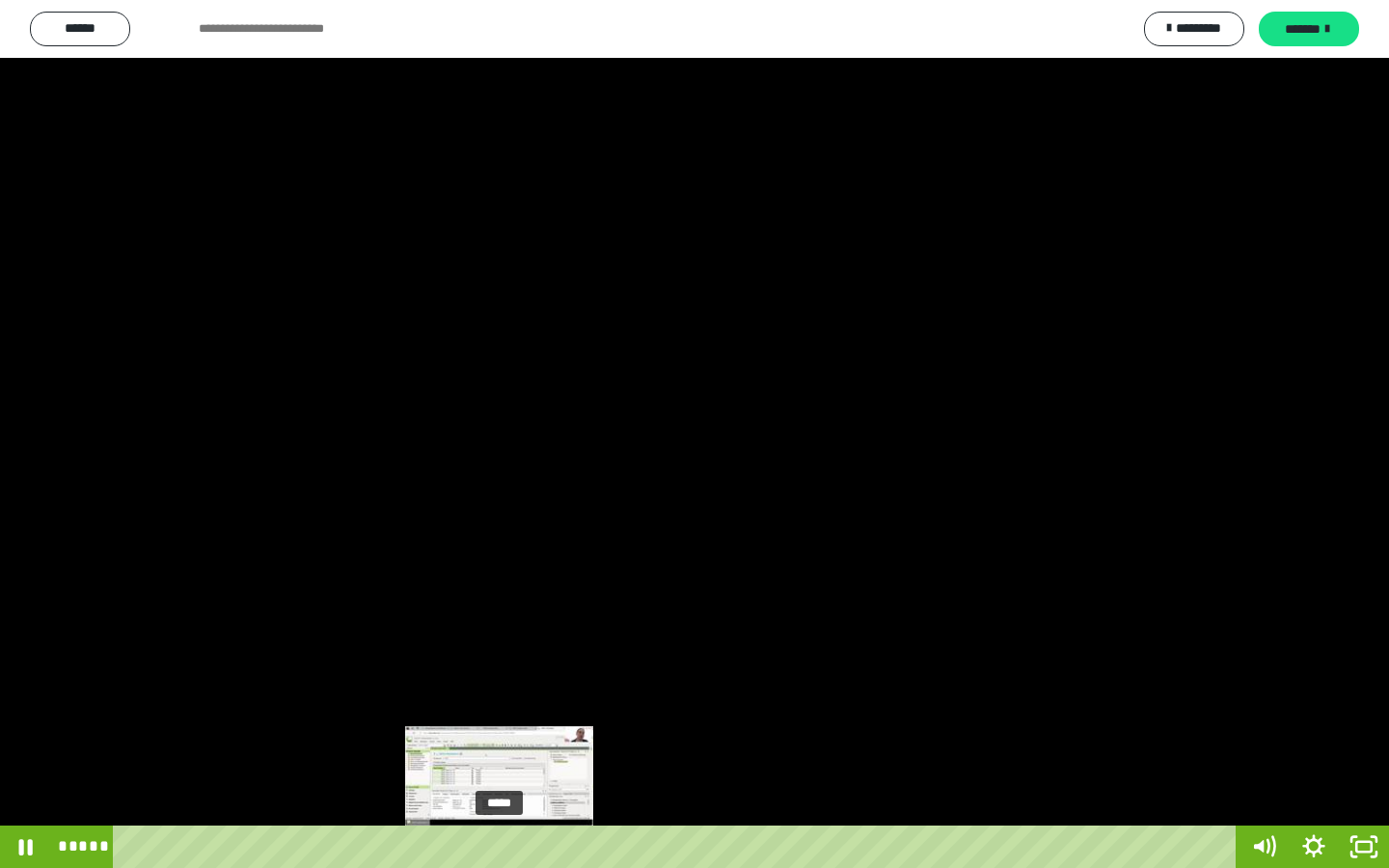 click on "*****" at bounding box center (678, 847) 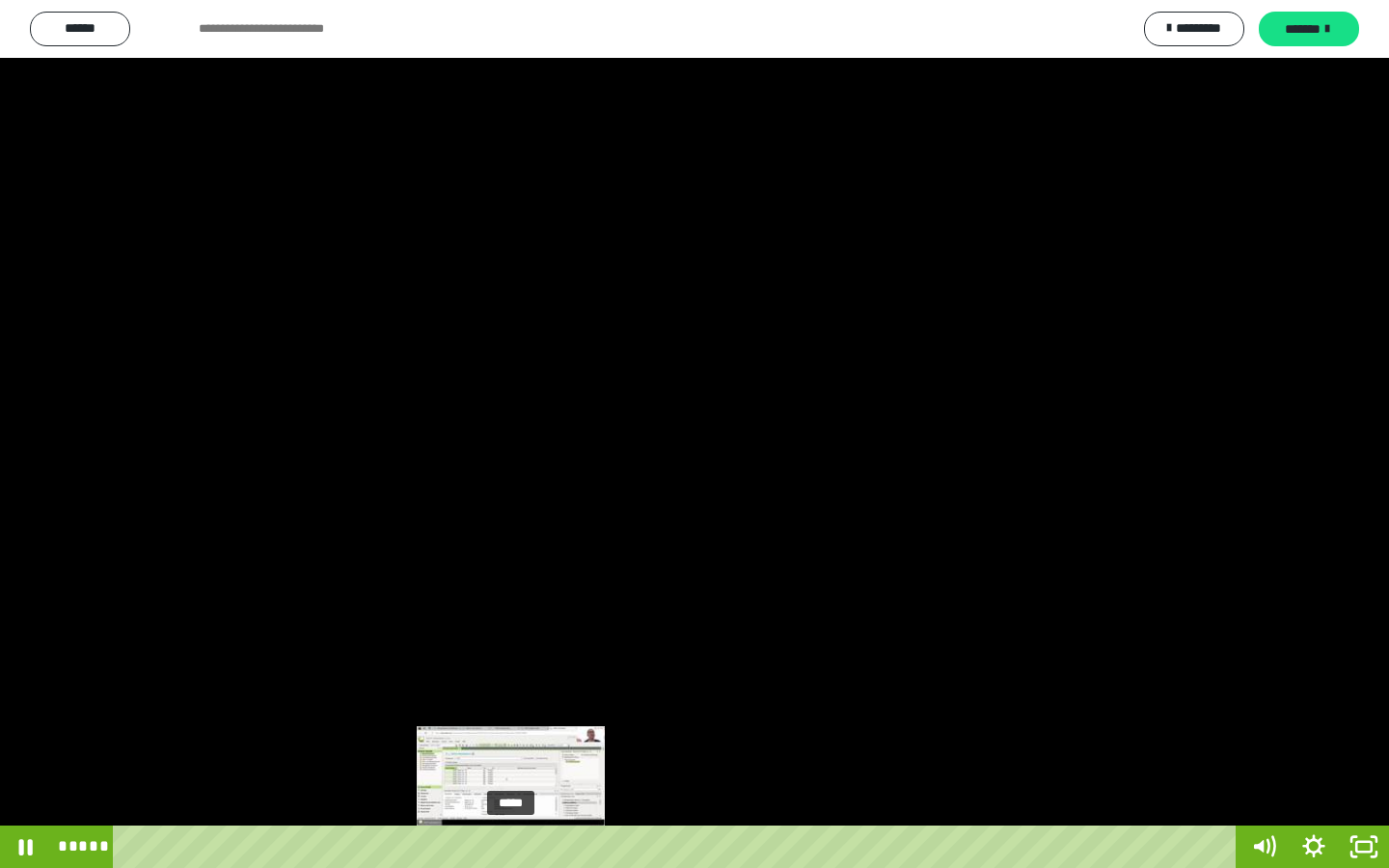 click on "*****" at bounding box center (678, 847) 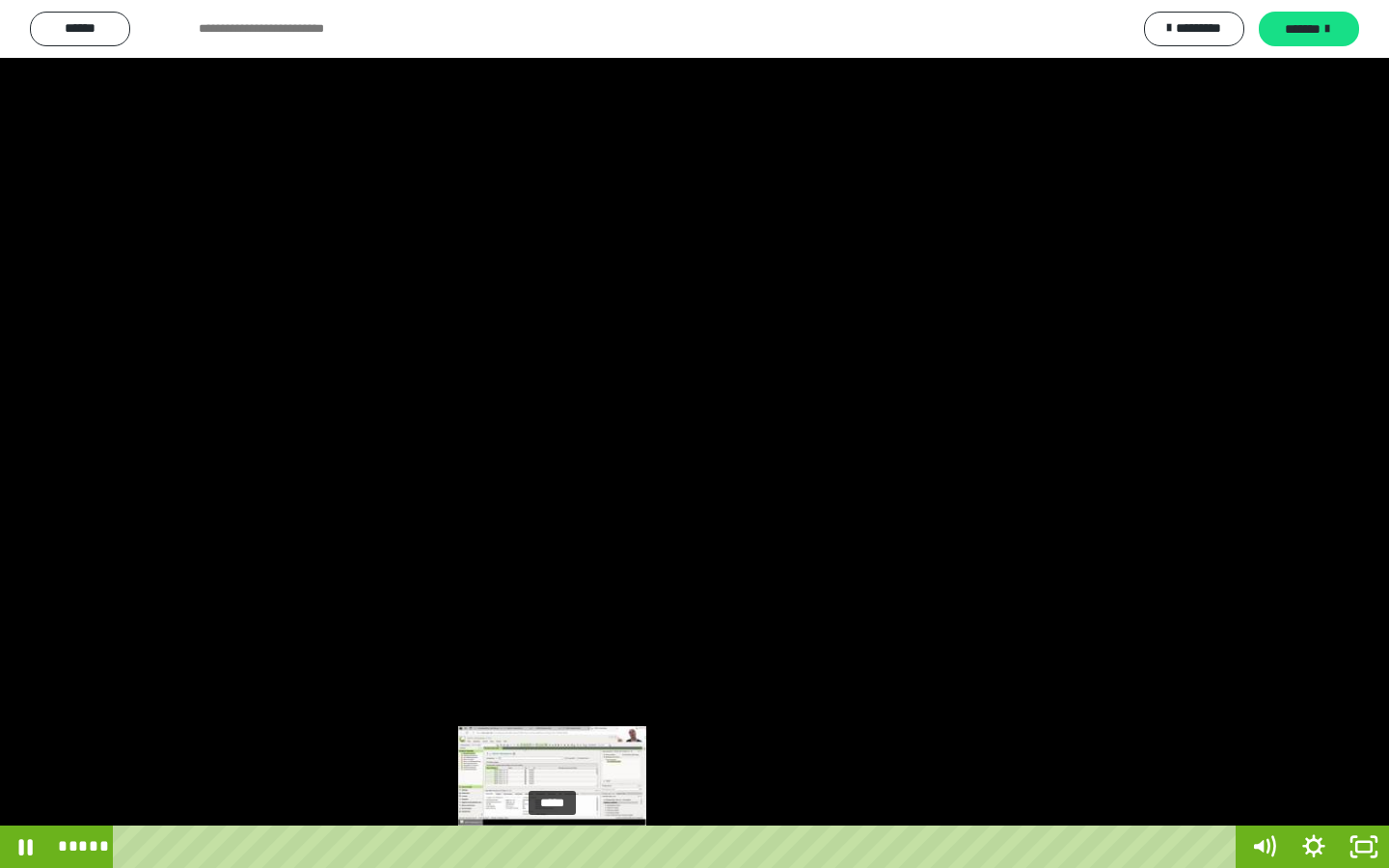 click on "*****" at bounding box center (678, 847) 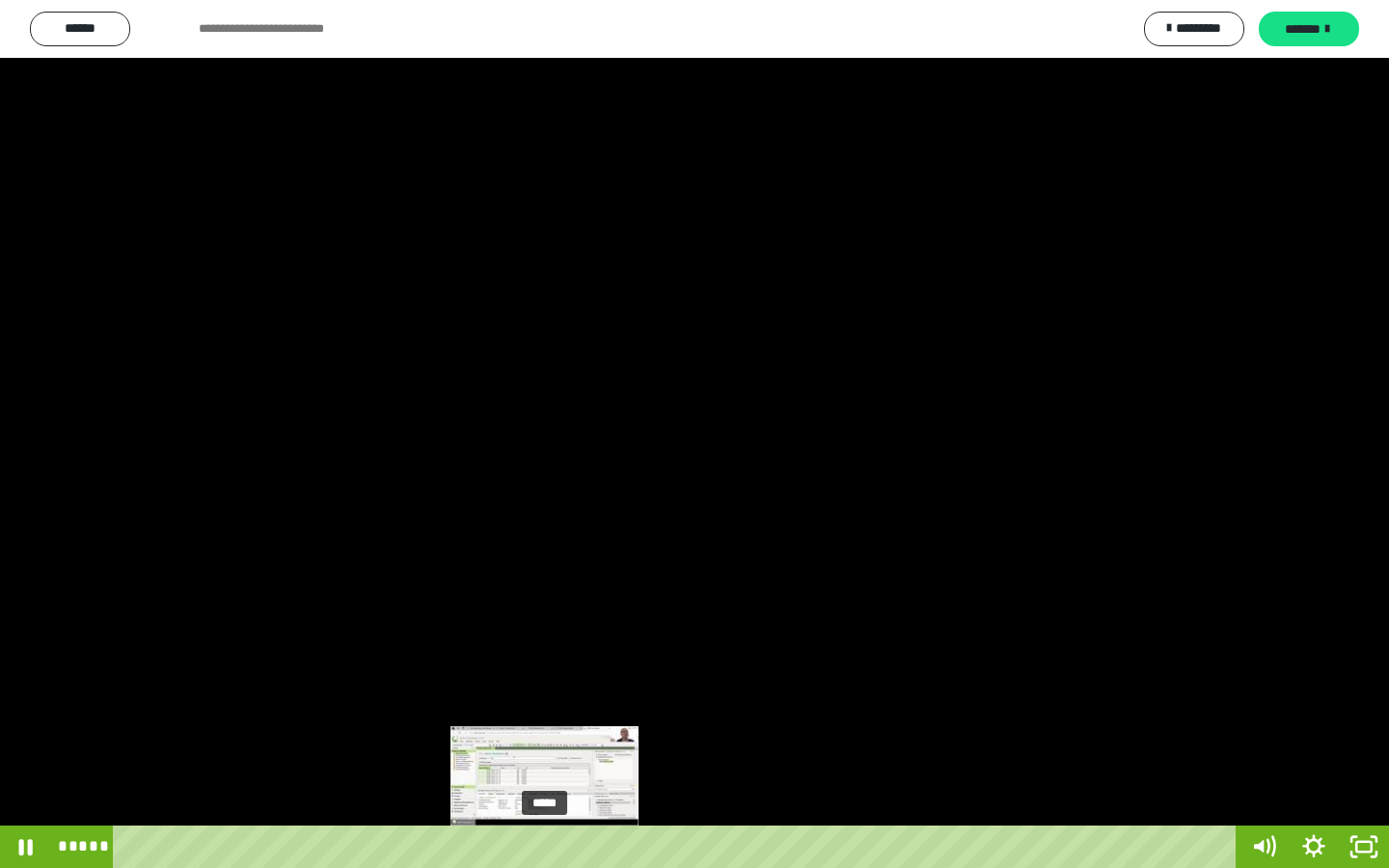 click on "*****" at bounding box center [678, 847] 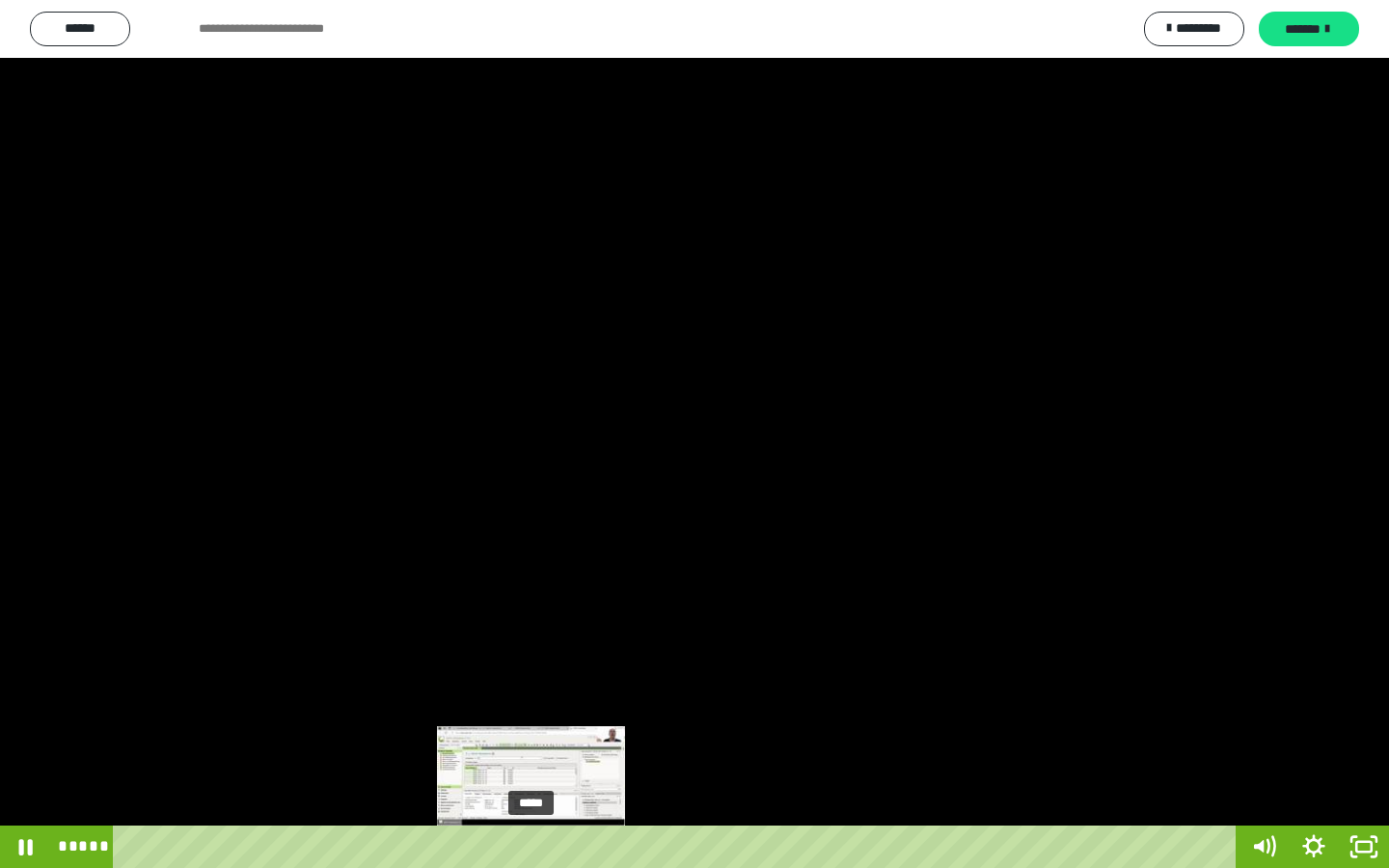 click on "*****" at bounding box center [678, 847] 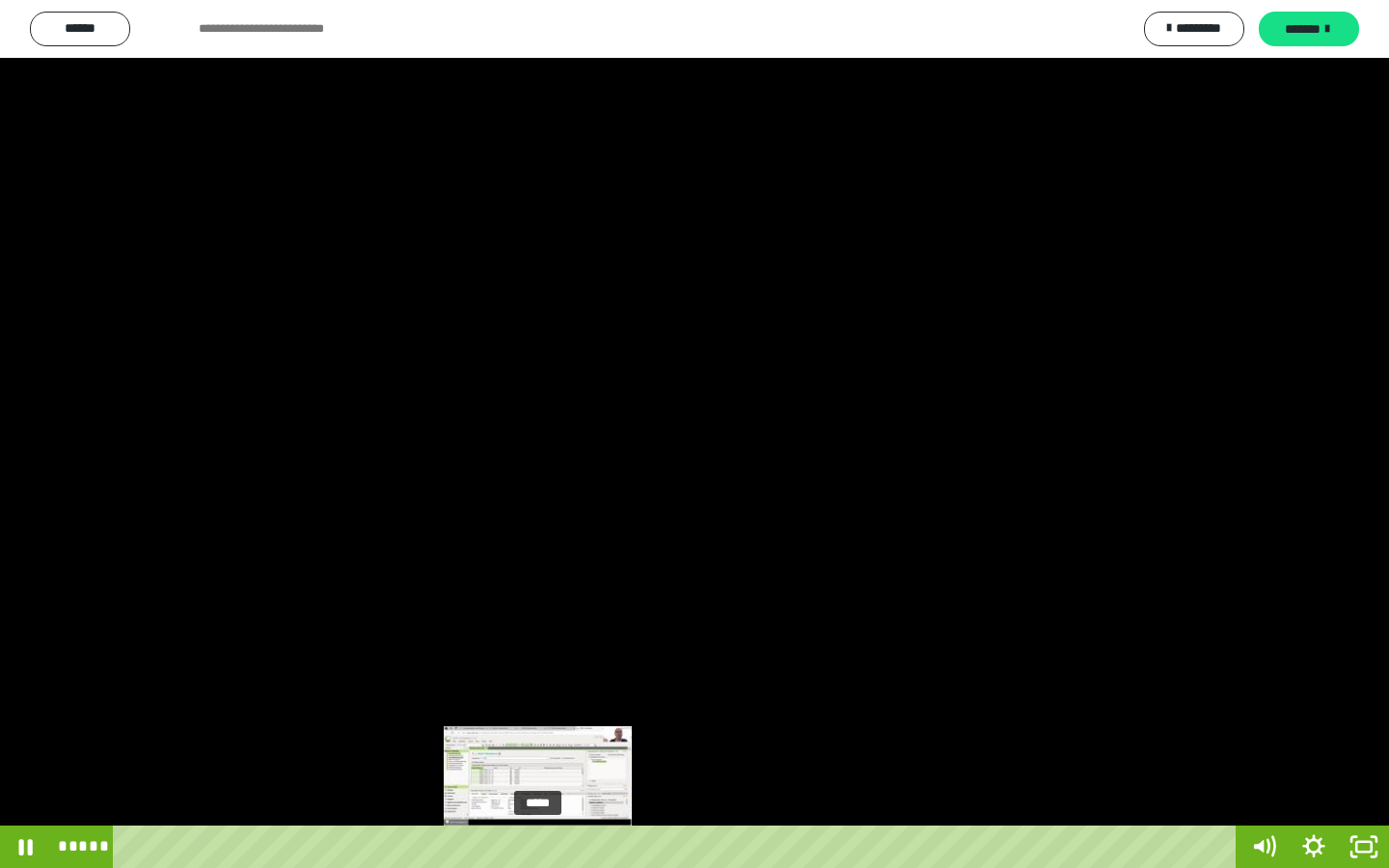 click on "*****" at bounding box center (678, 847) 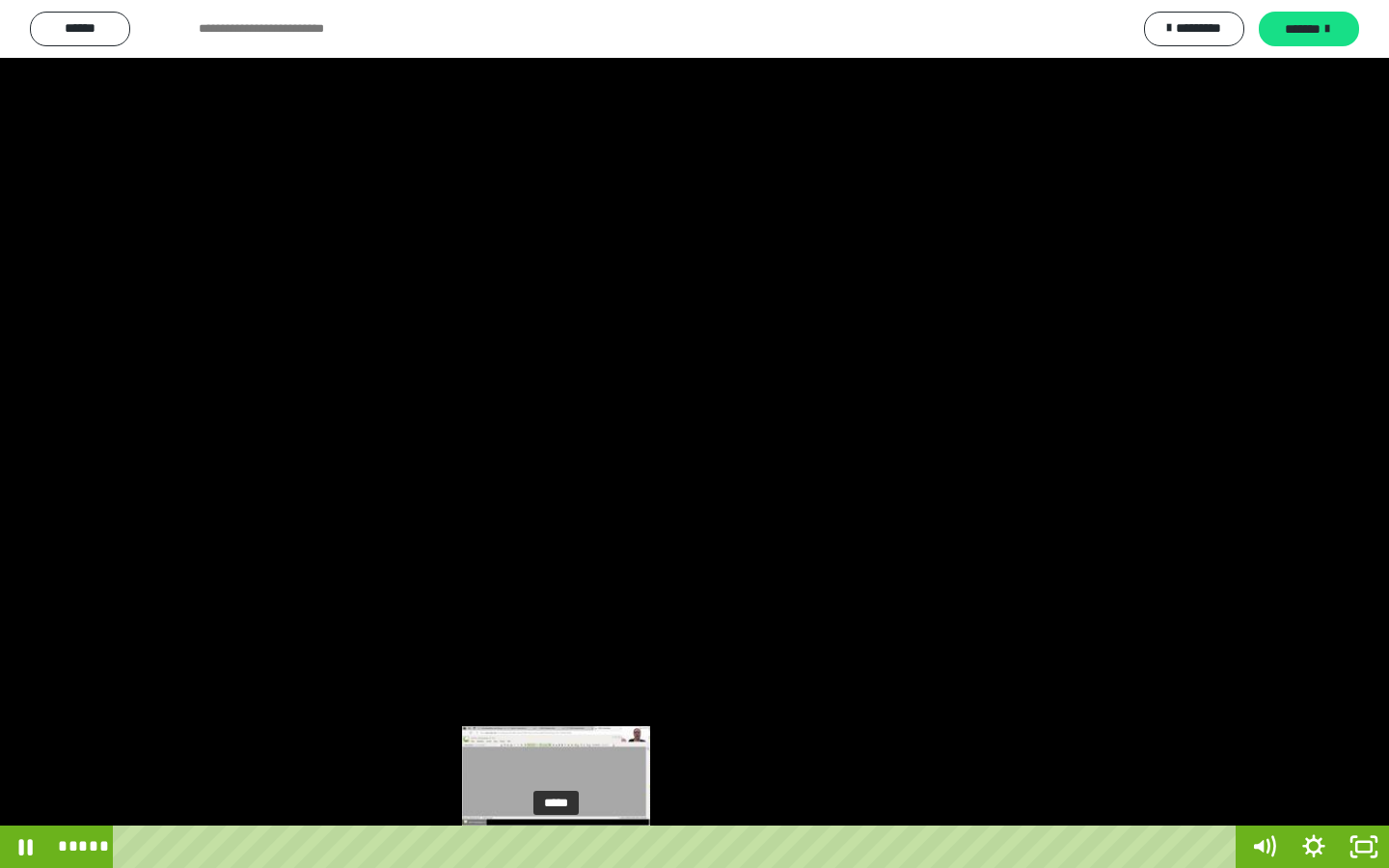 click at bounding box center [556, 847] 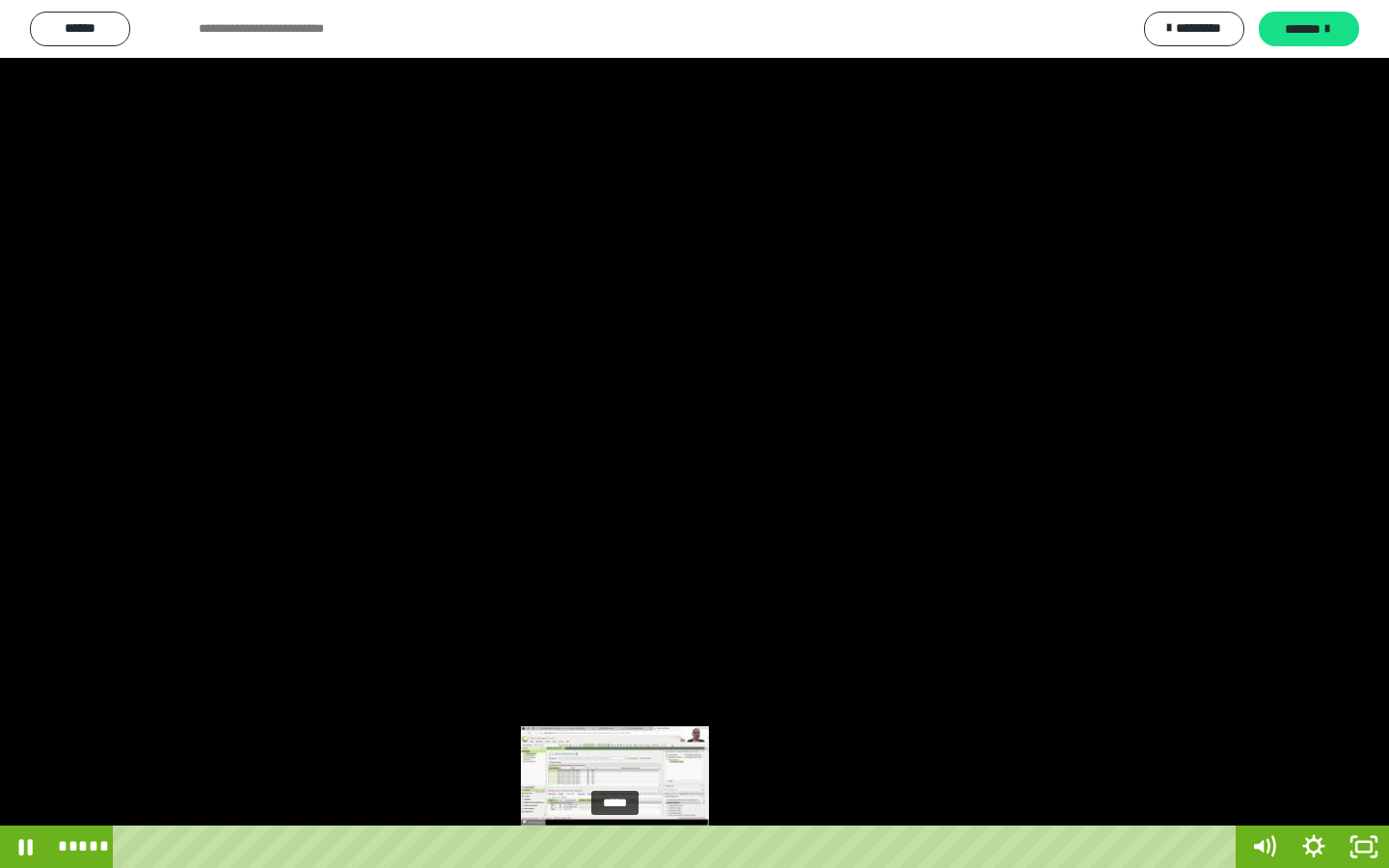 click on "*****" at bounding box center (678, 847) 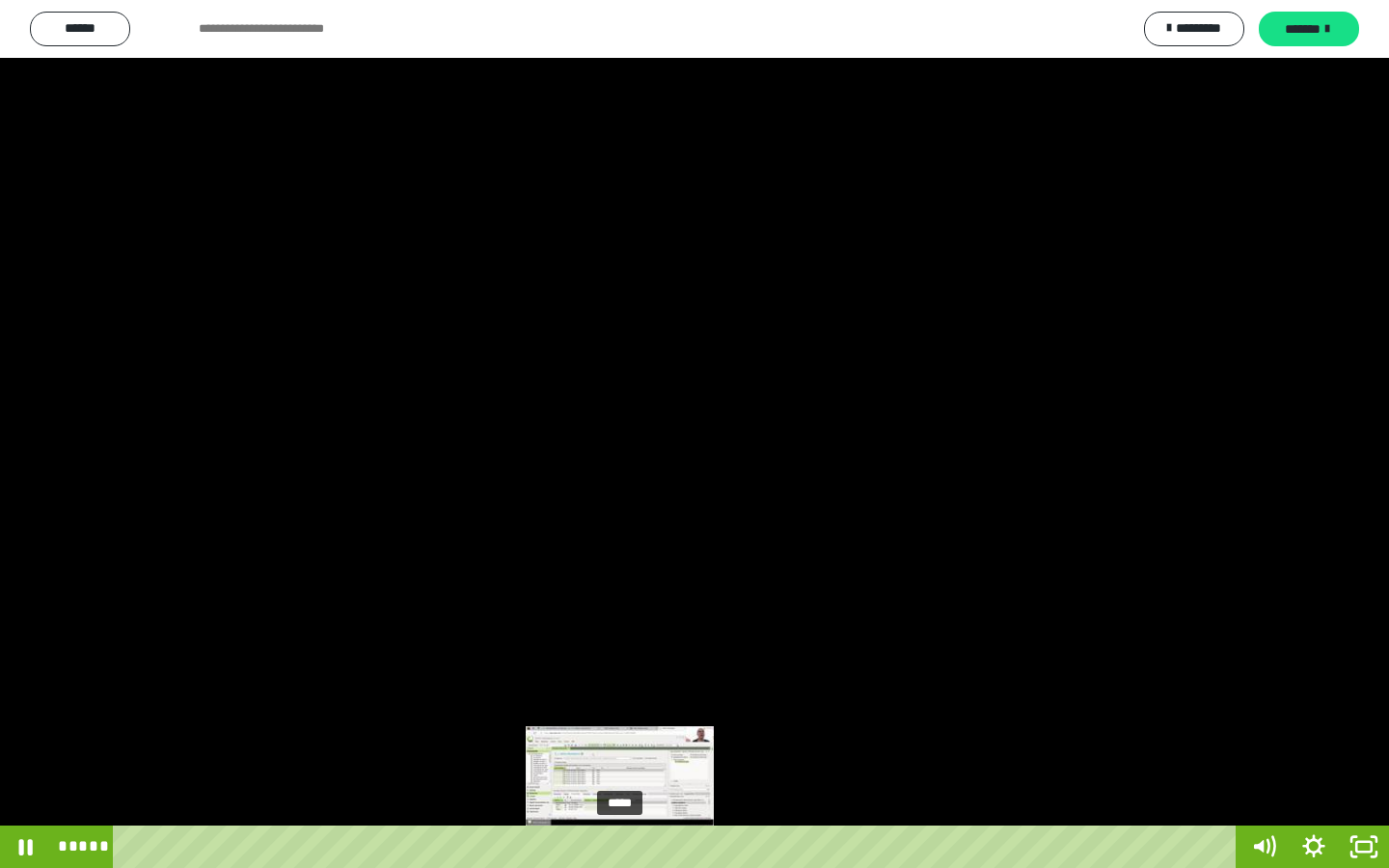 click at bounding box center [619, 847] 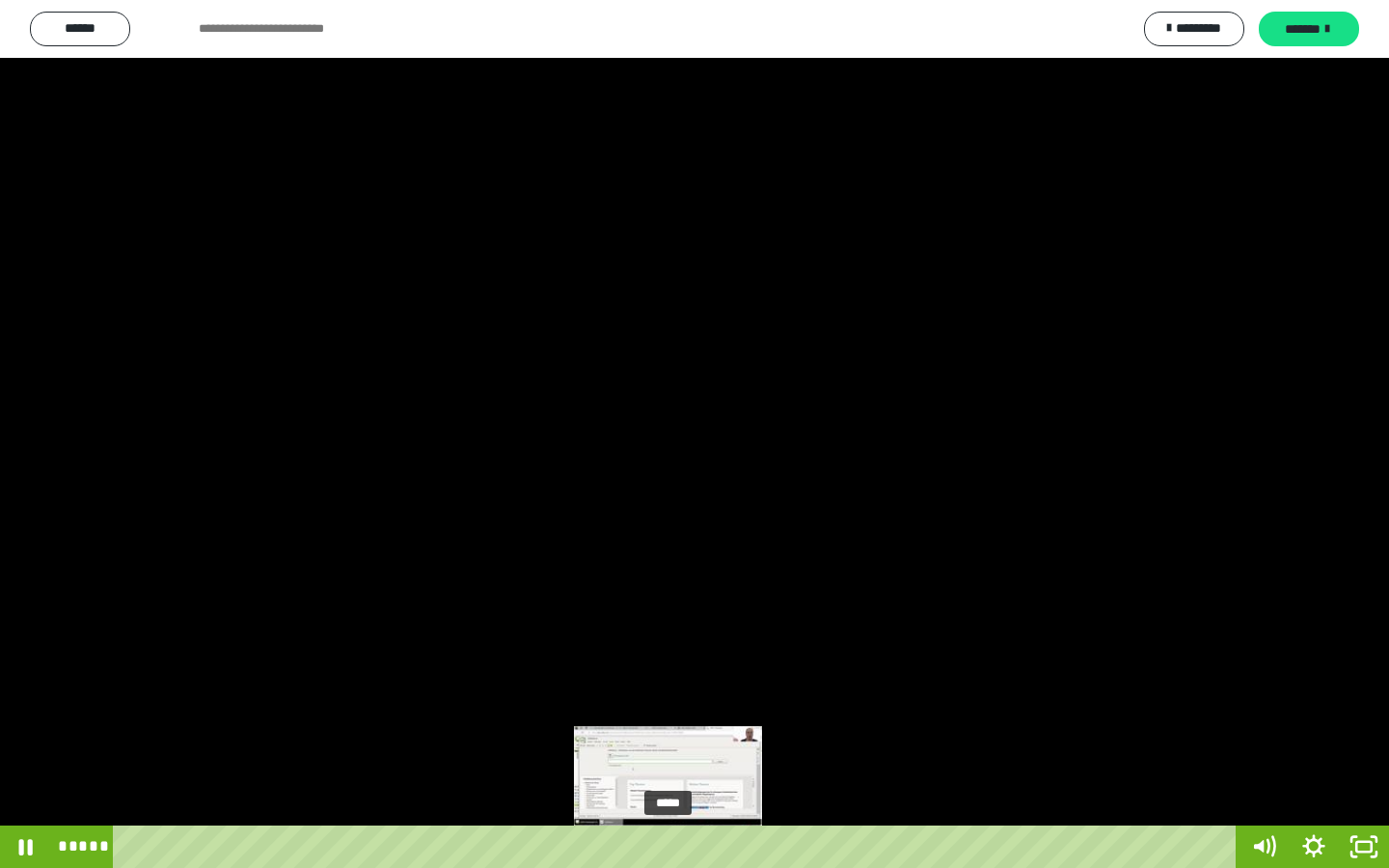 click on "*****" at bounding box center [678, 847] 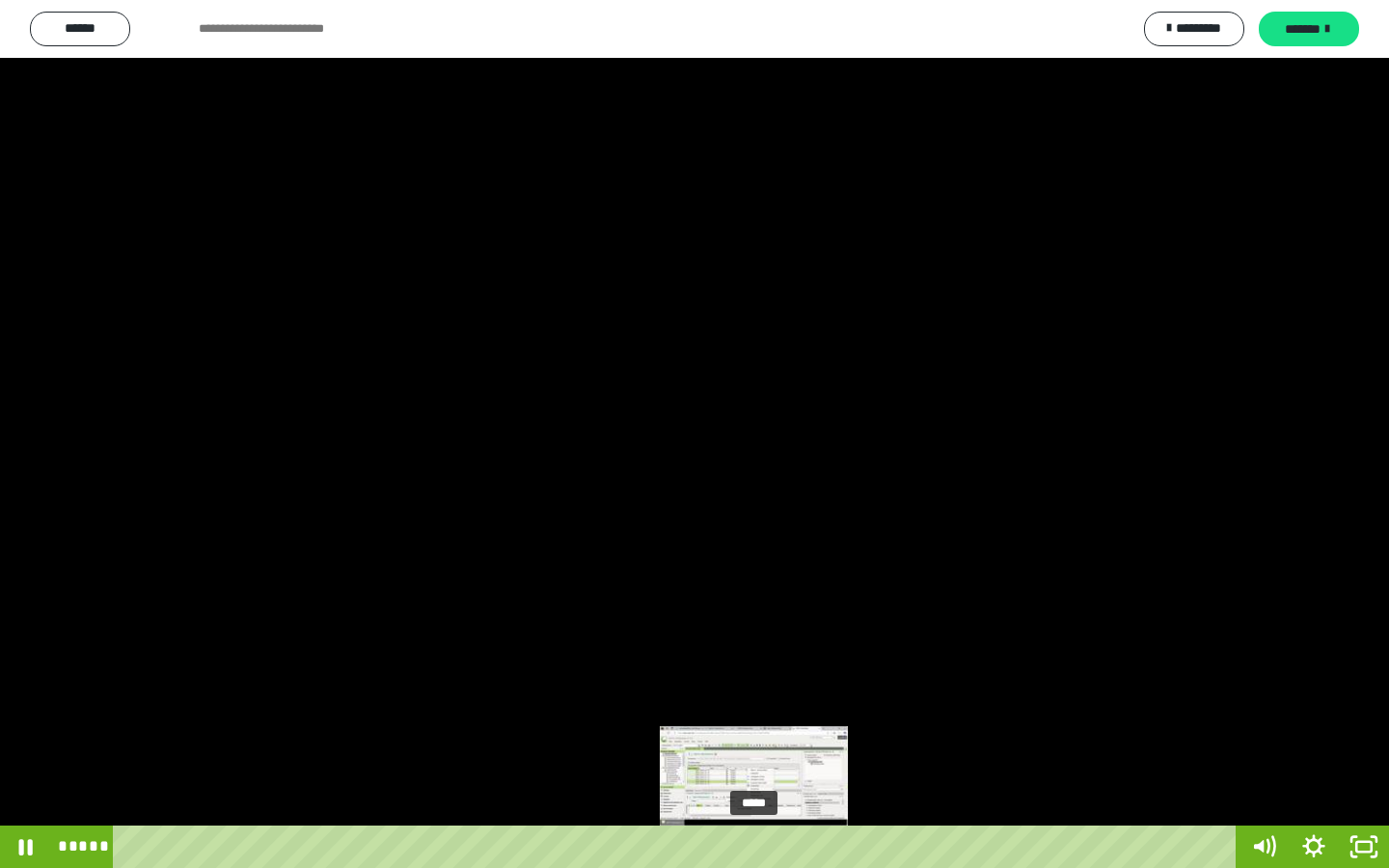 click at bounding box center (753, 847) 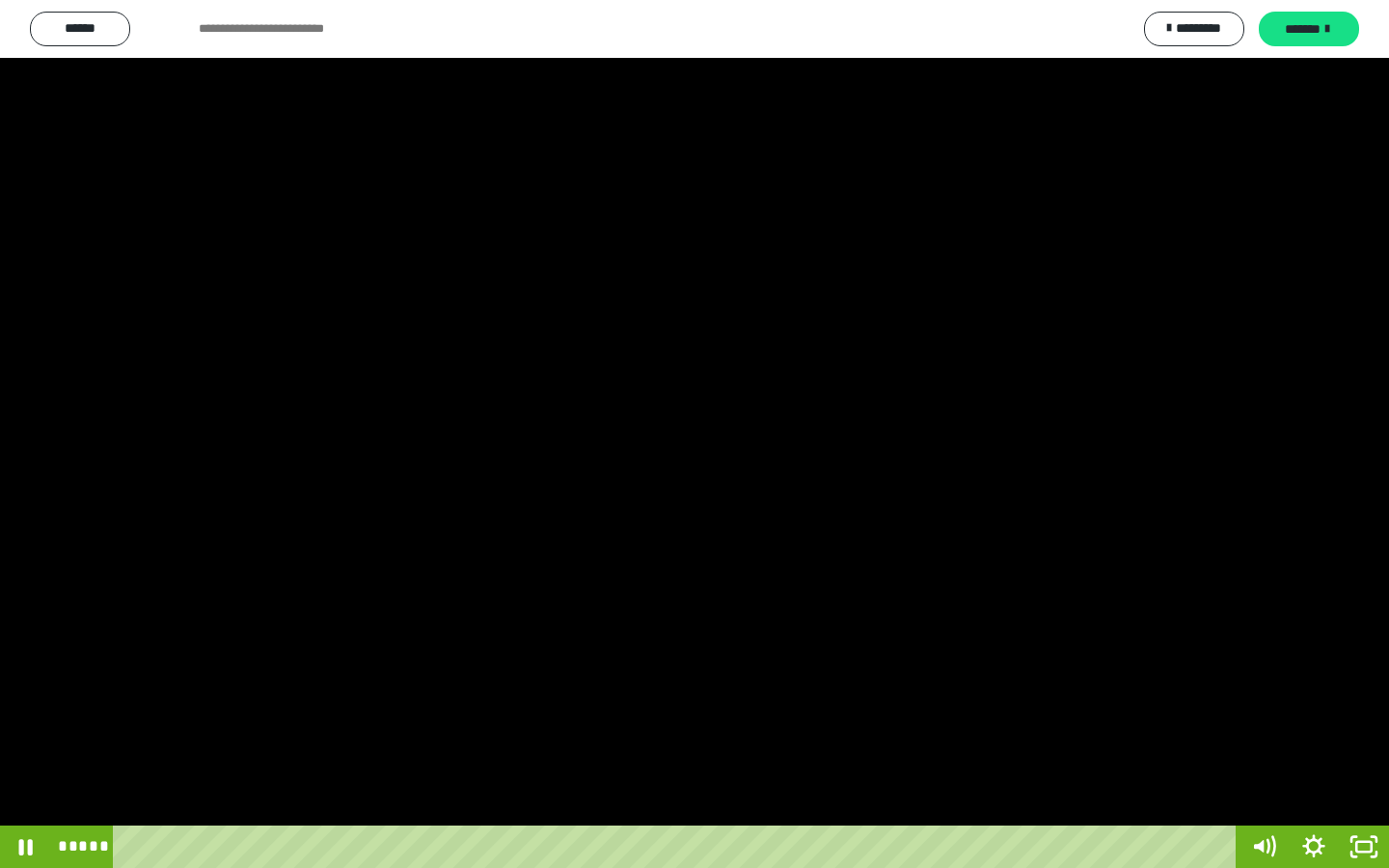 click at bounding box center (694, 434) 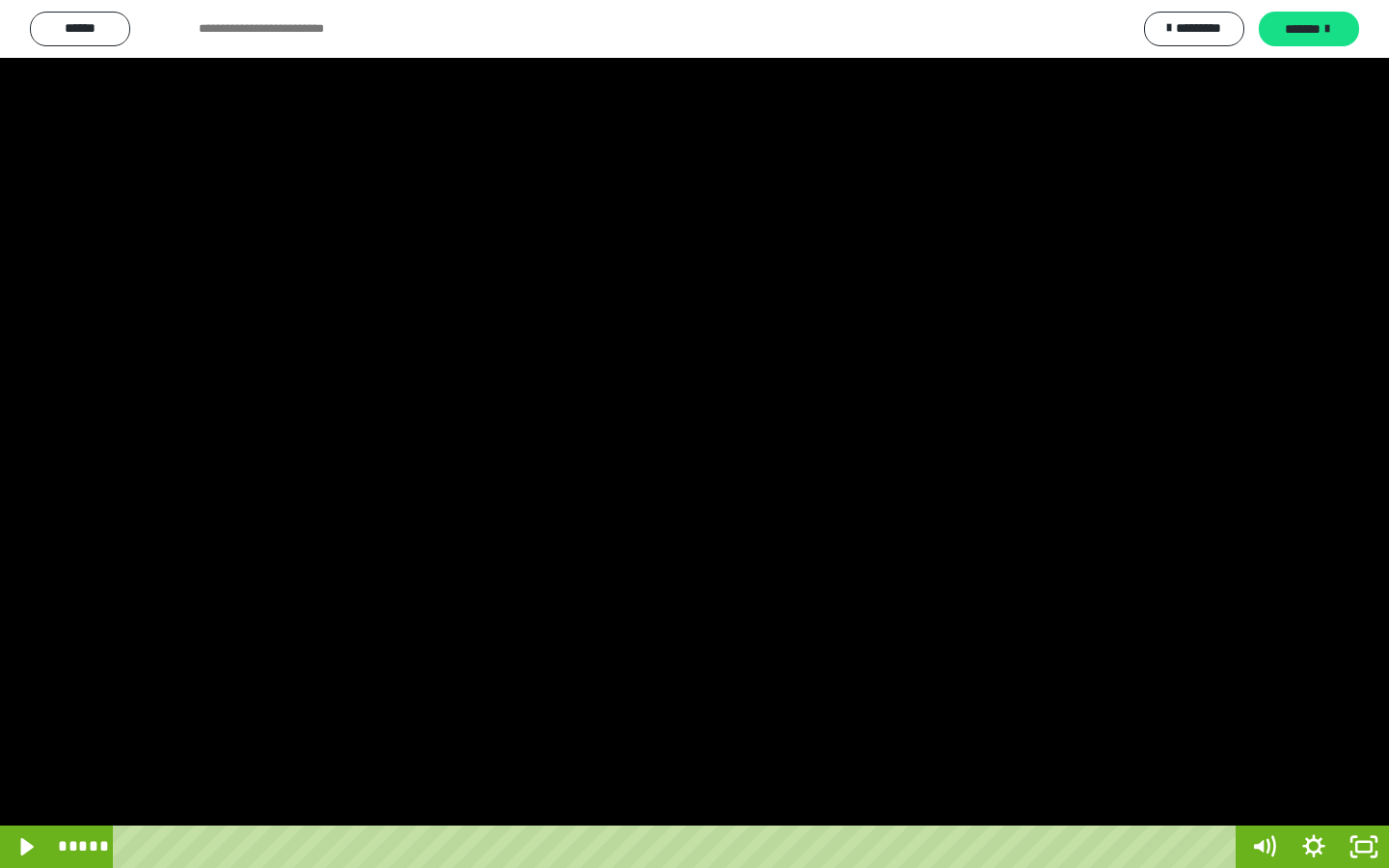 click at bounding box center [694, 434] 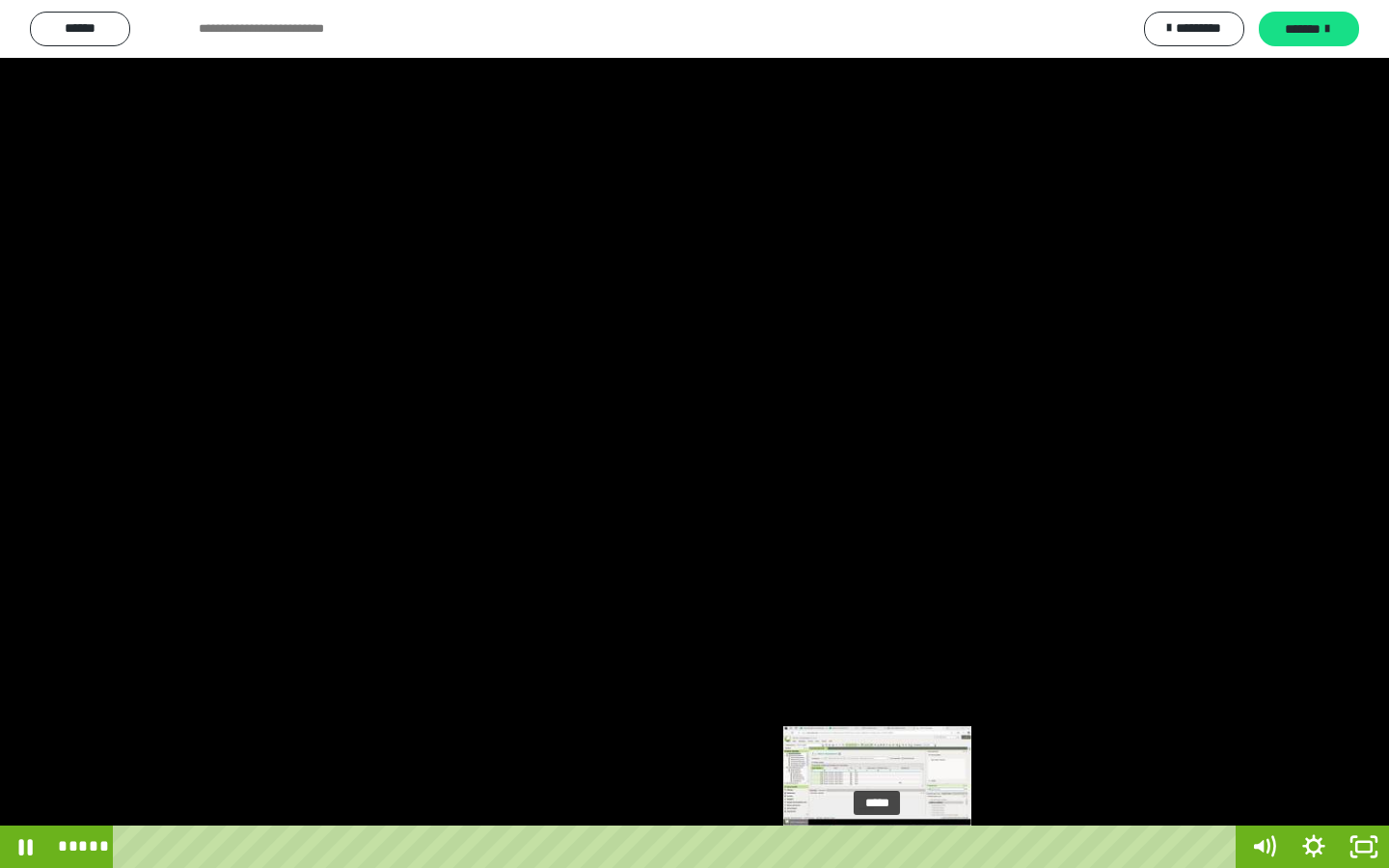 click on "*****" at bounding box center [678, 847] 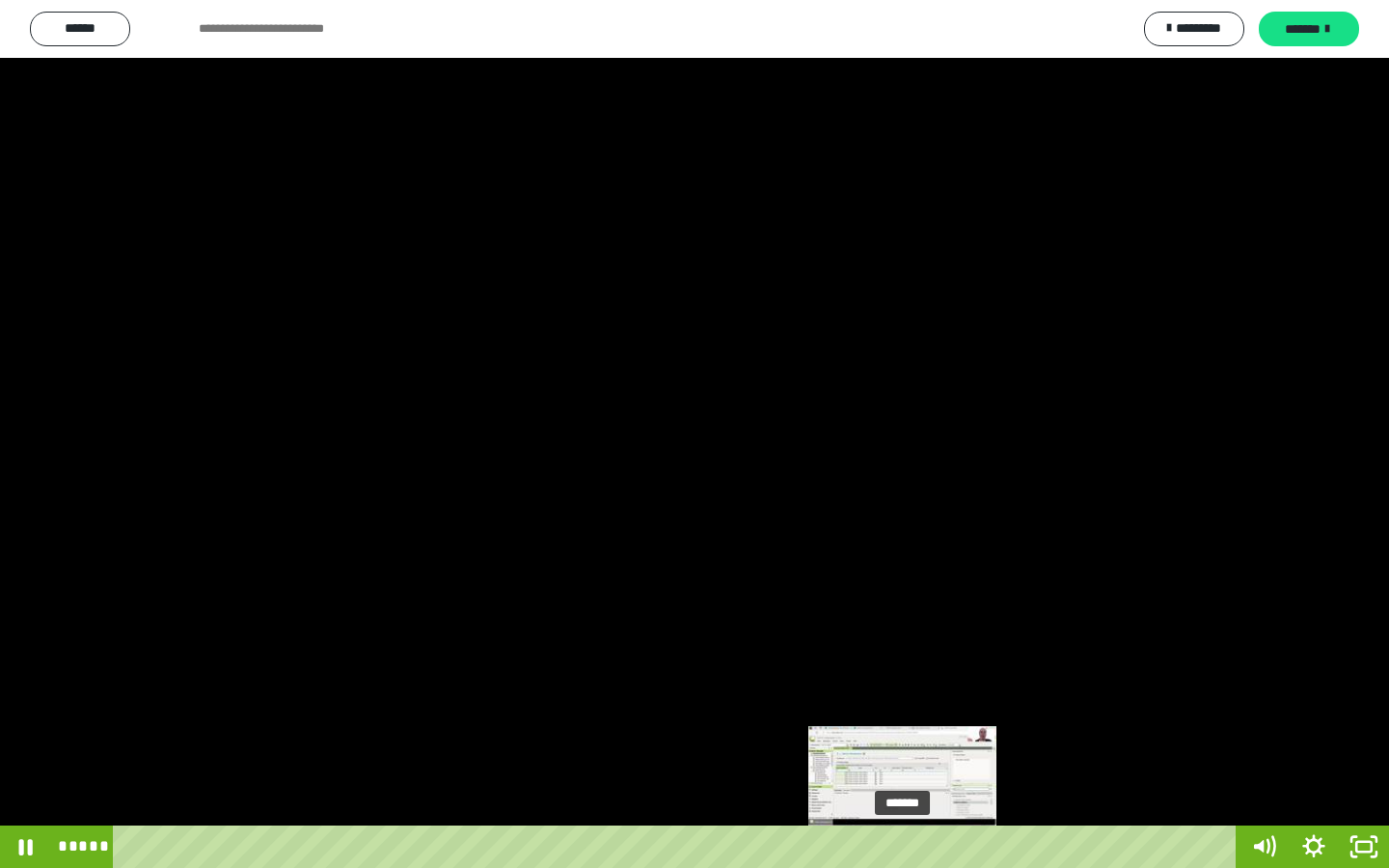 click on "*******" at bounding box center [678, 847] 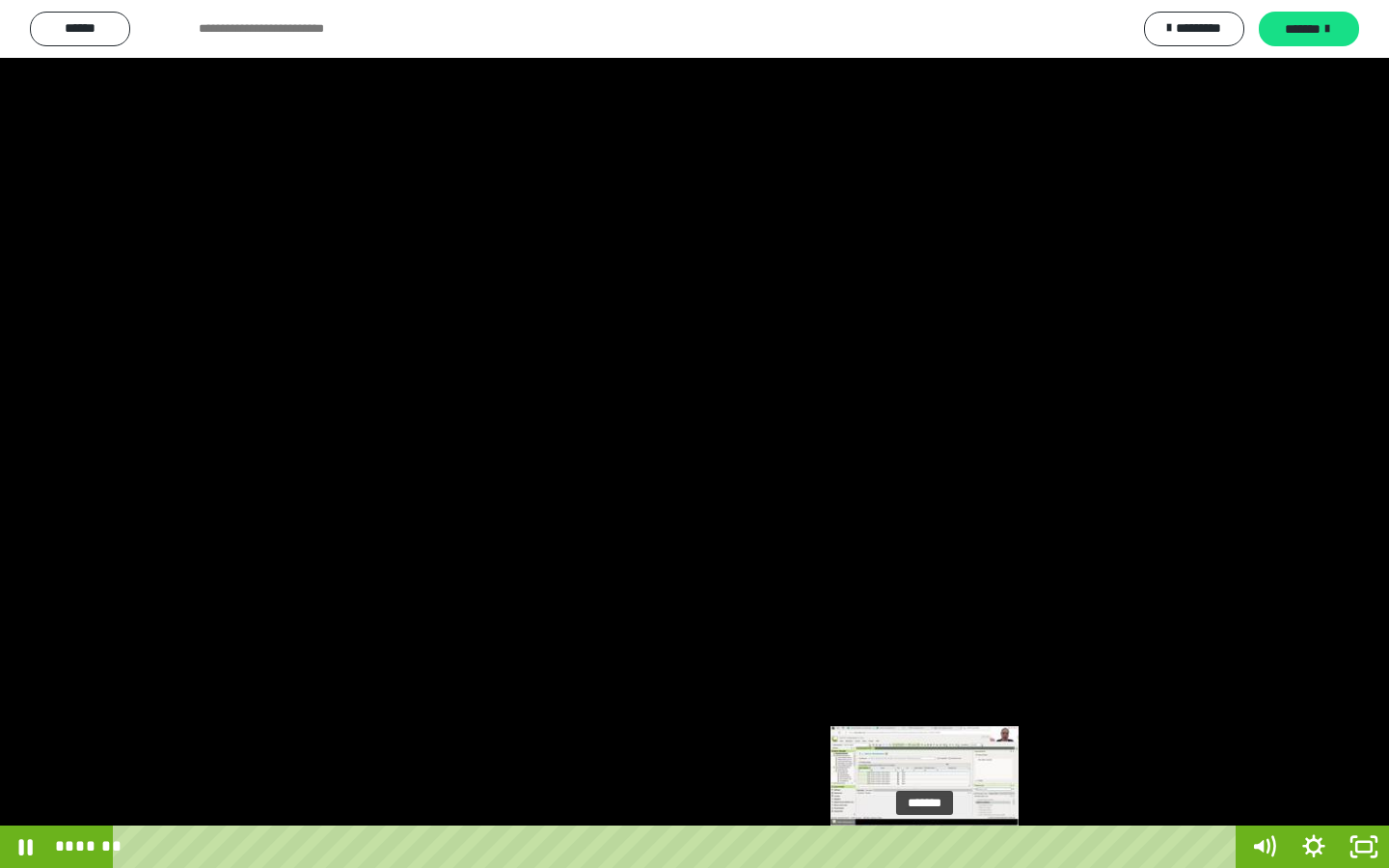 click on "*******" at bounding box center [678, 847] 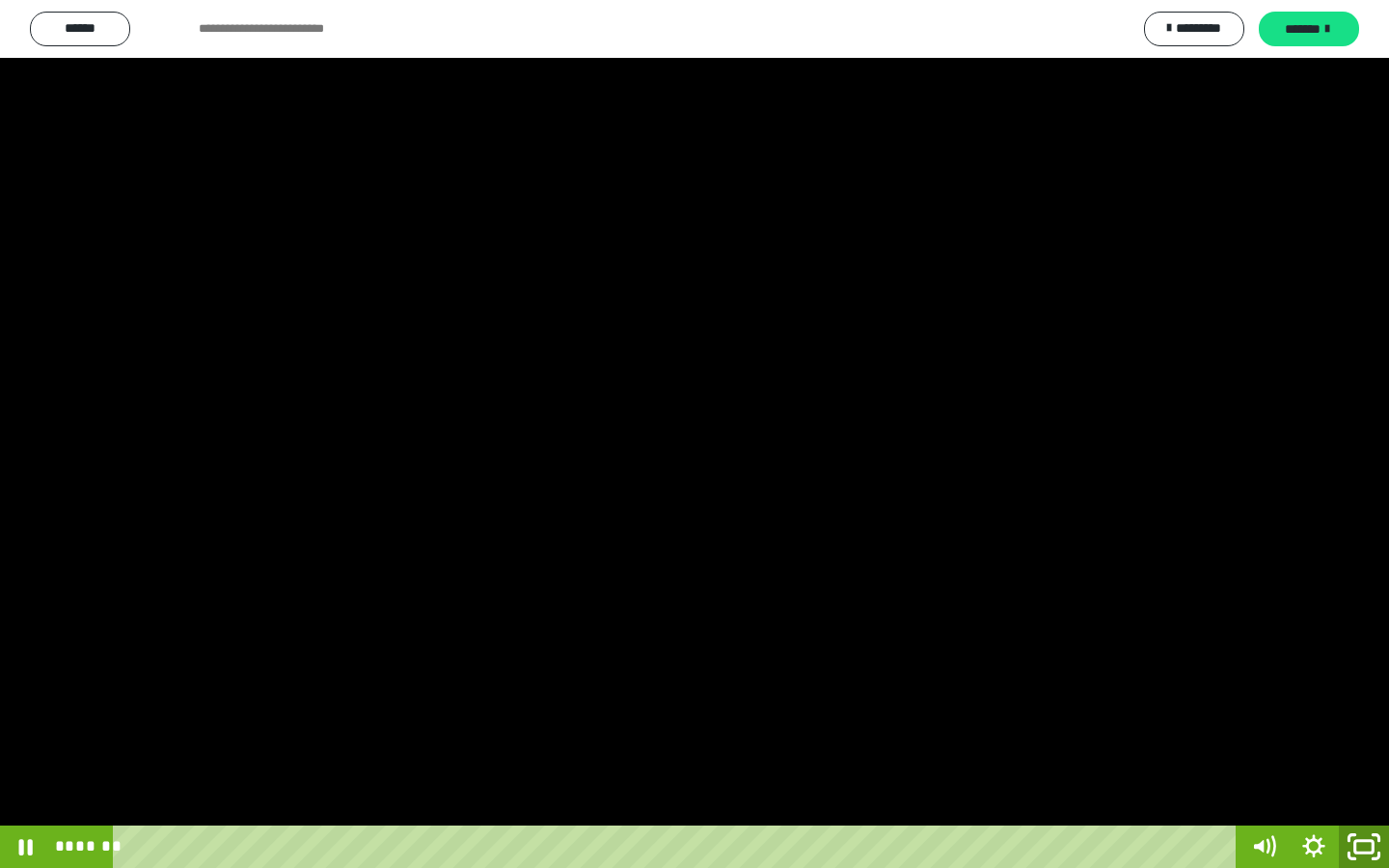 click 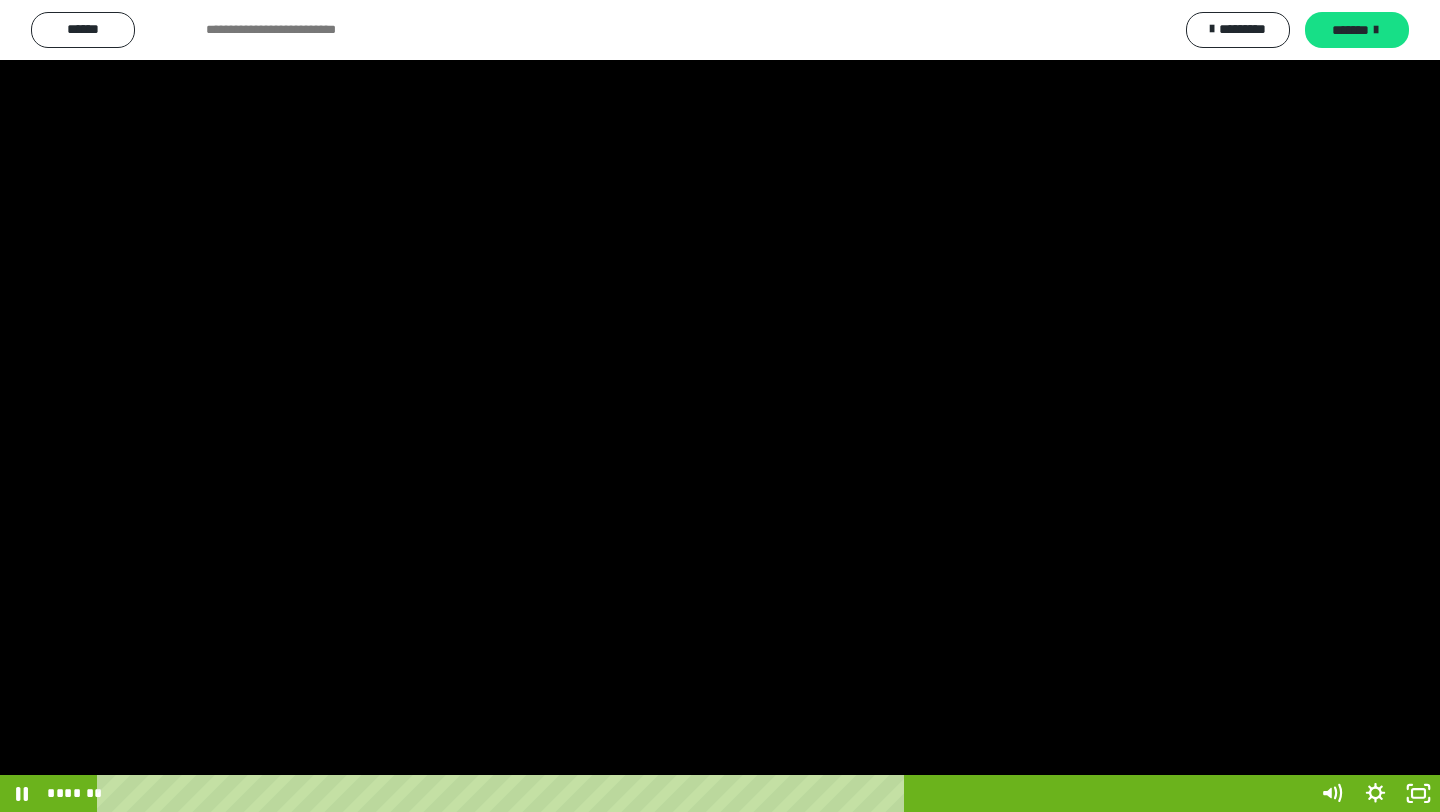 scroll, scrollTop: 651, scrollLeft: 0, axis: vertical 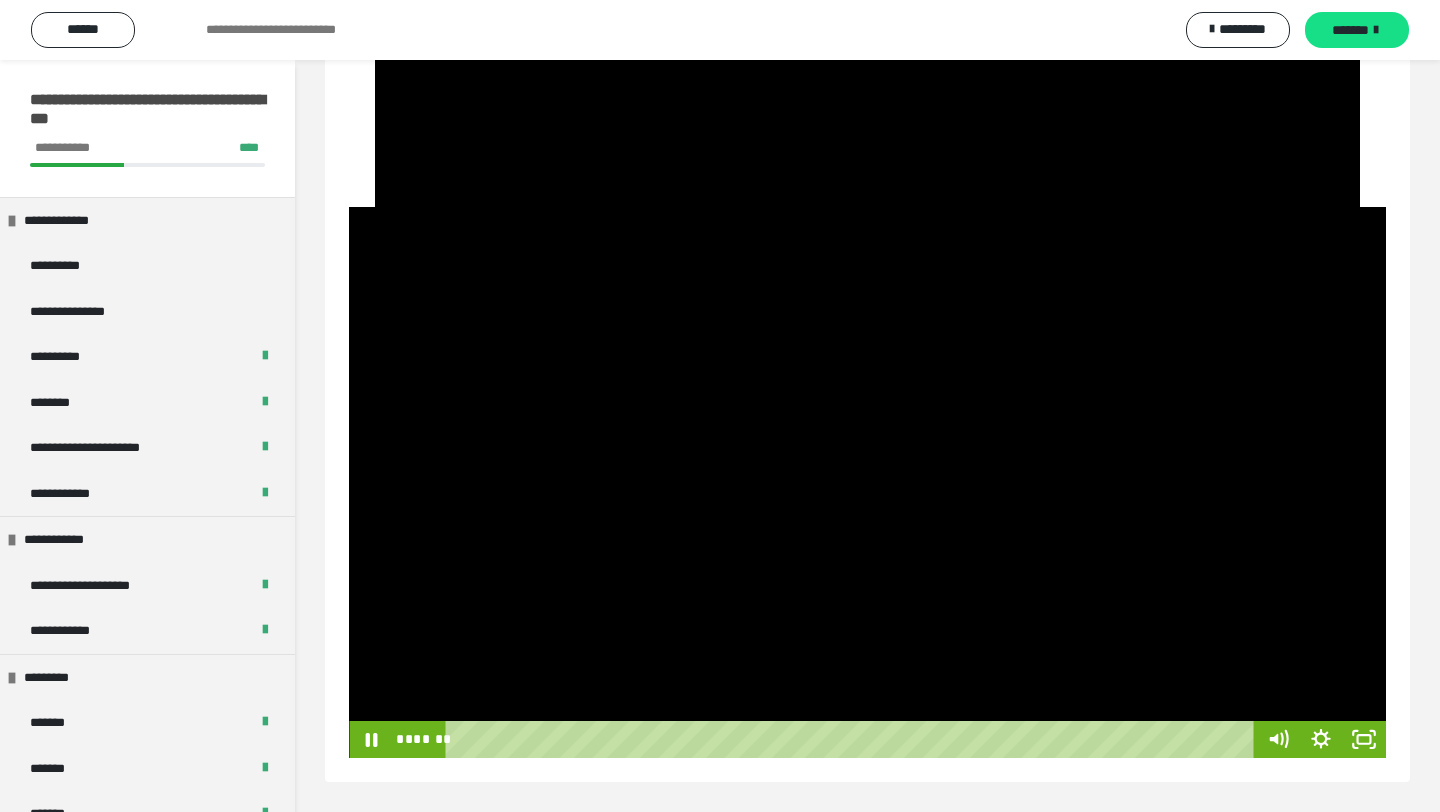 click at bounding box center [867, 482] 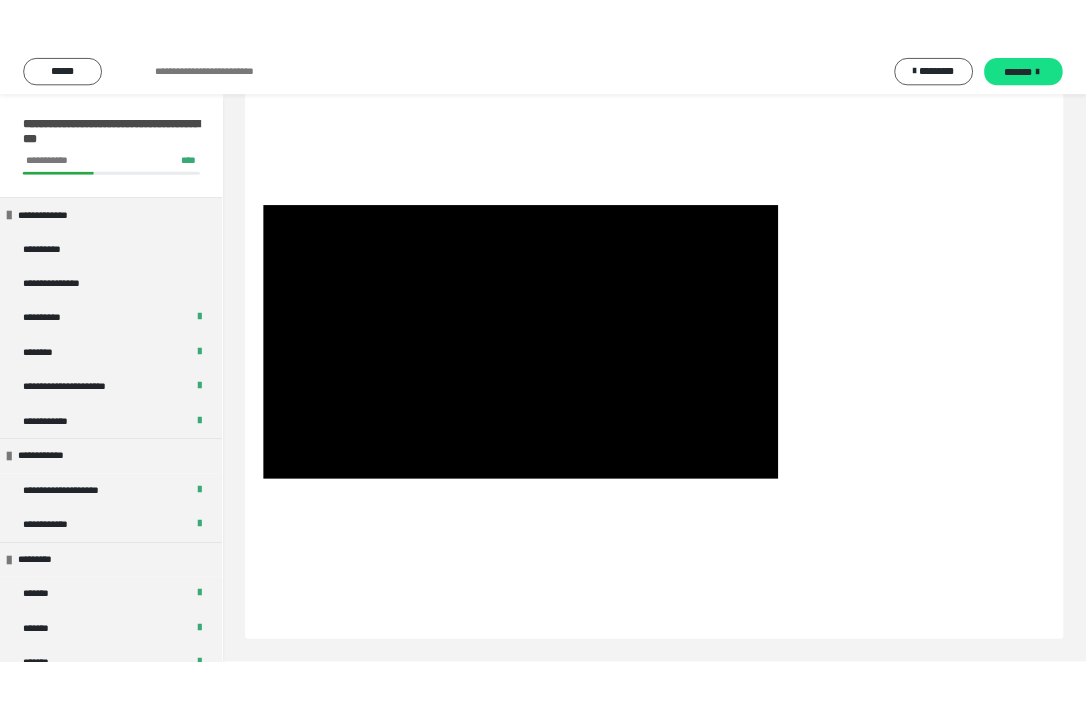scroll, scrollTop: 351, scrollLeft: 0, axis: vertical 